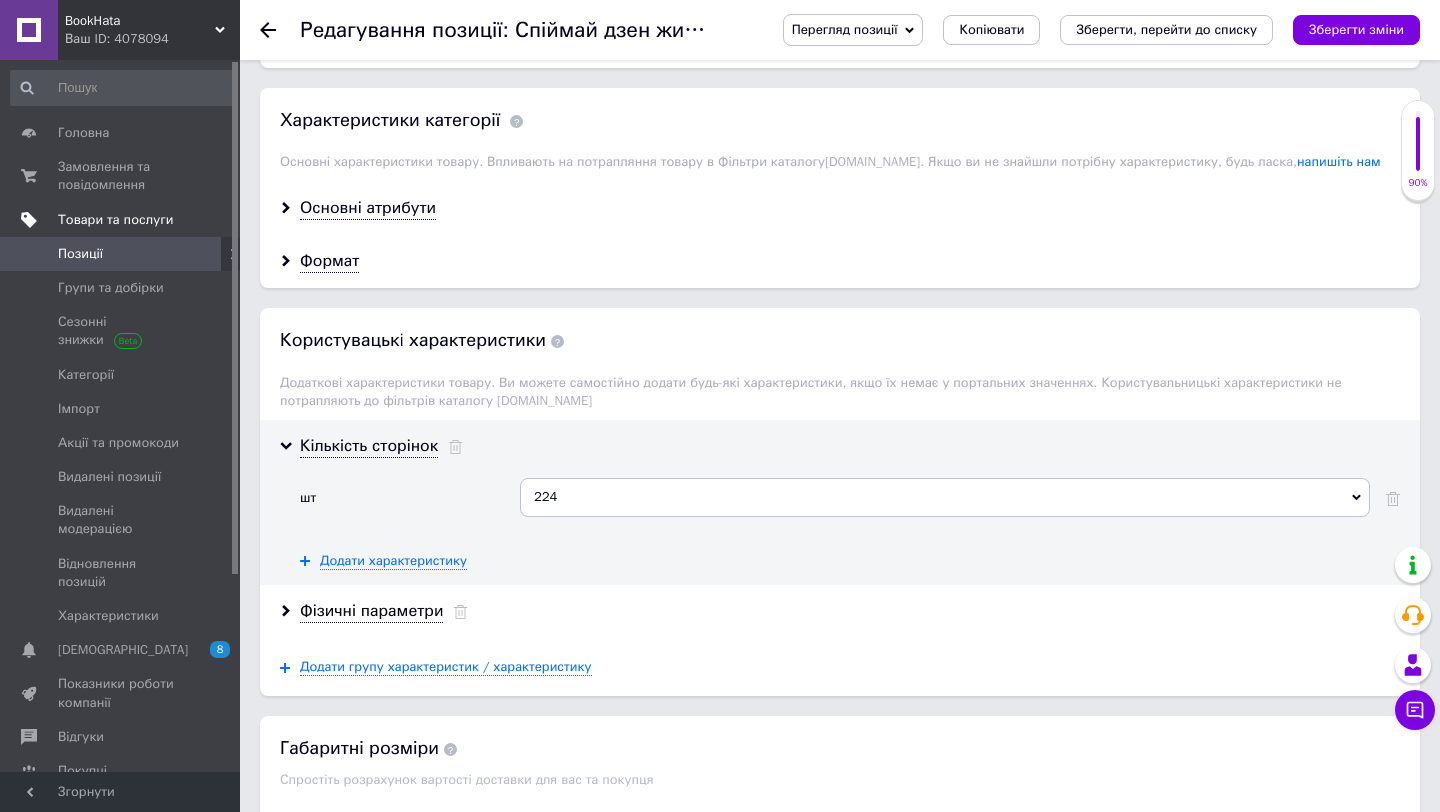 scroll, scrollTop: 0, scrollLeft: 0, axis: both 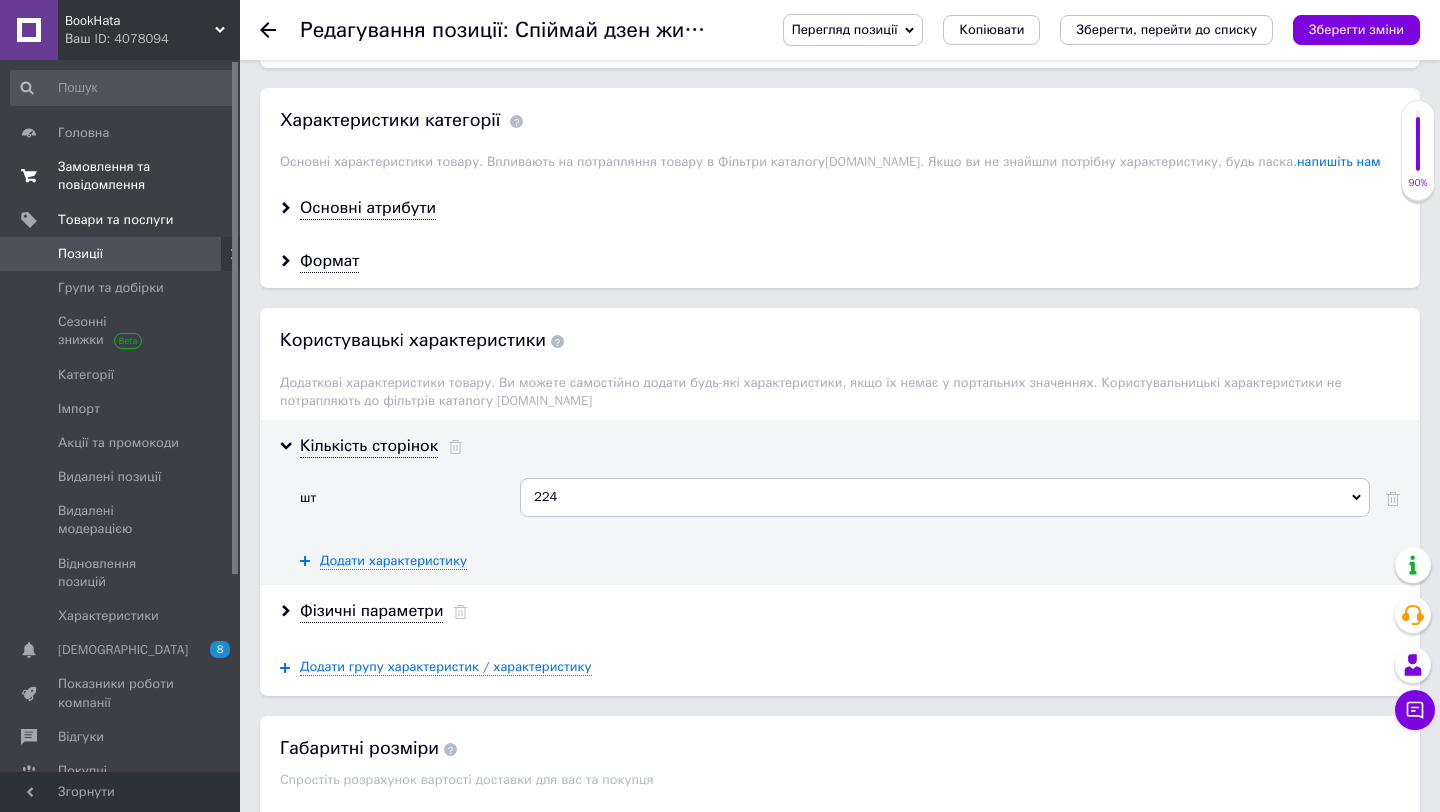 click on "Замовлення та повідомлення" at bounding box center [121, 176] 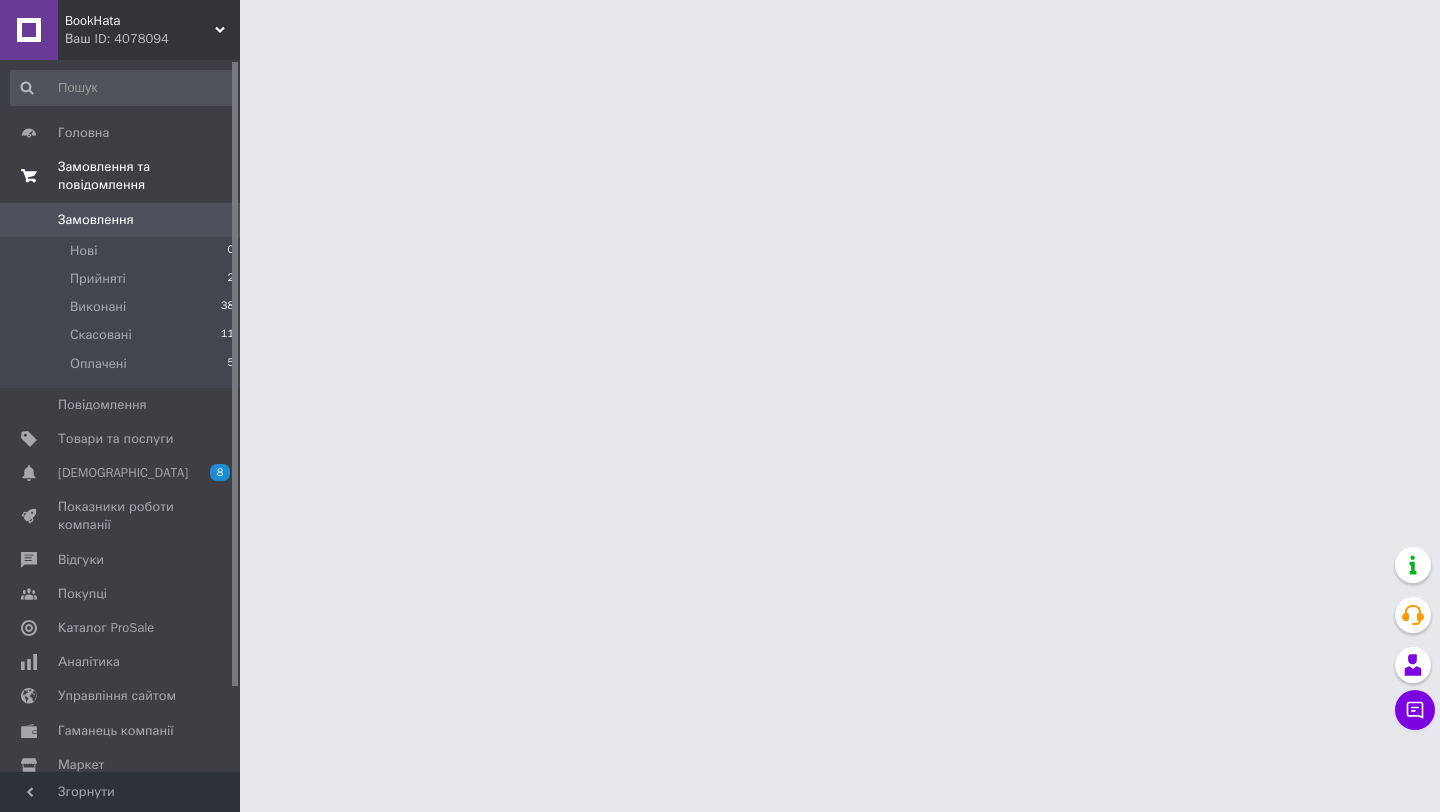 scroll, scrollTop: 0, scrollLeft: 0, axis: both 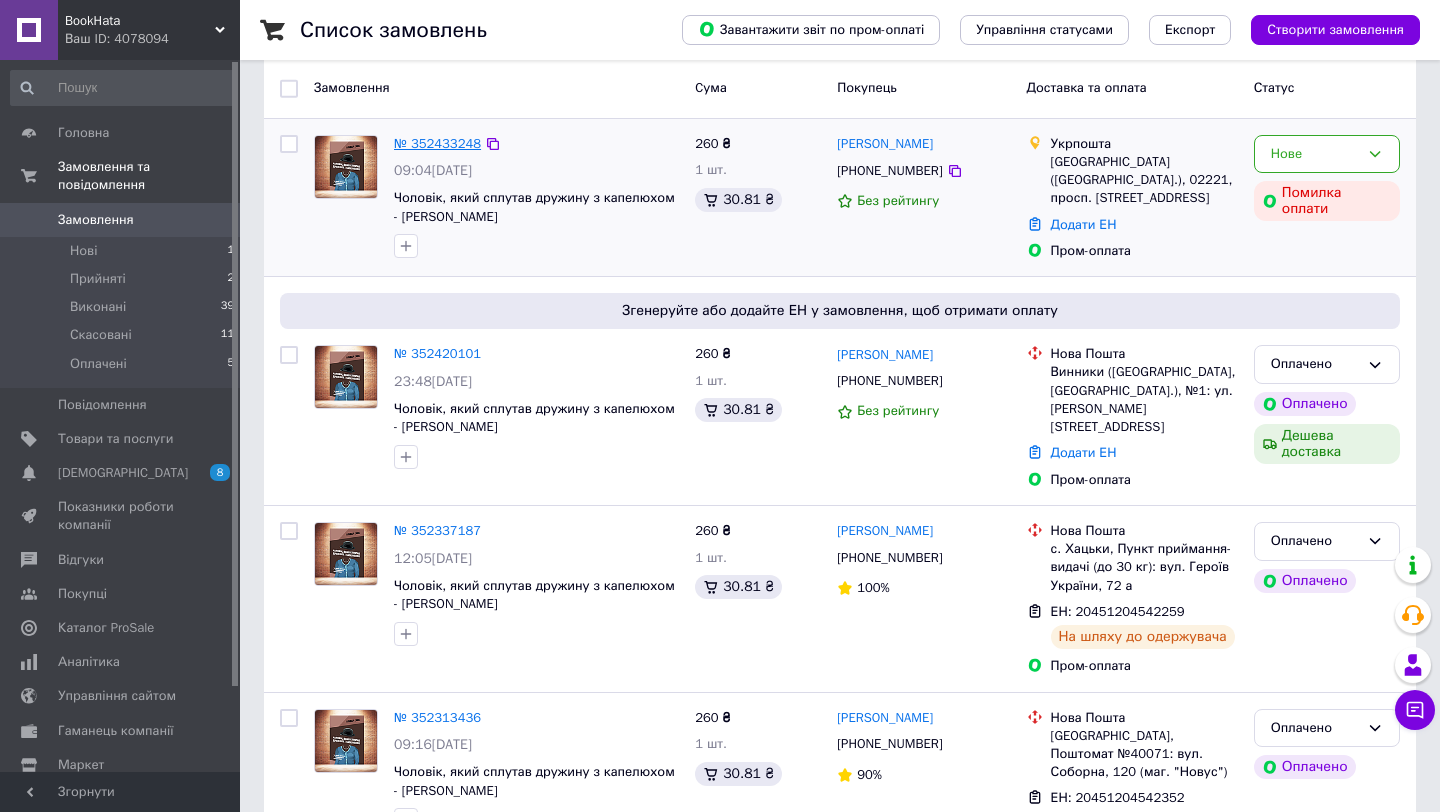 click on "№ 352433248" at bounding box center (437, 143) 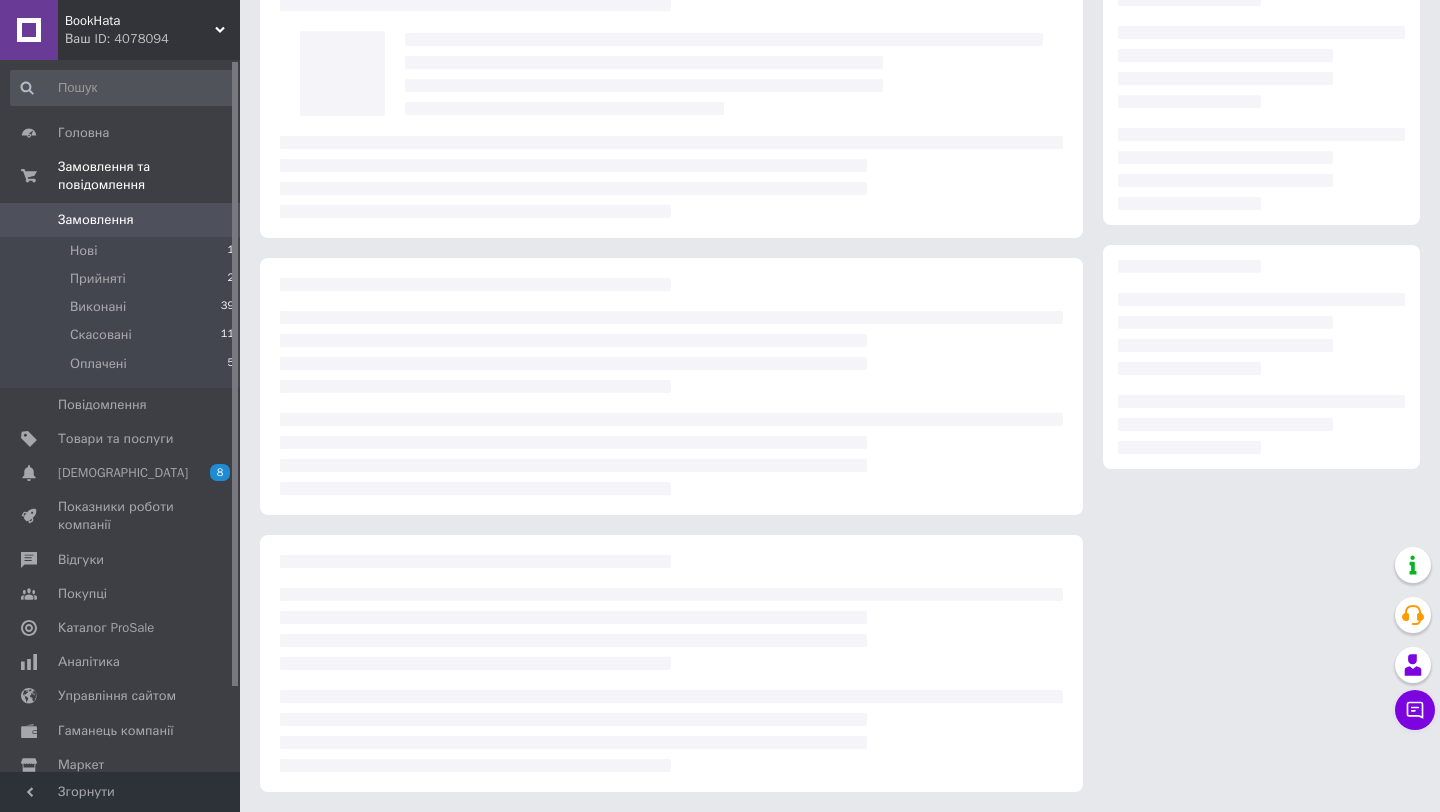 scroll, scrollTop: 199, scrollLeft: 0, axis: vertical 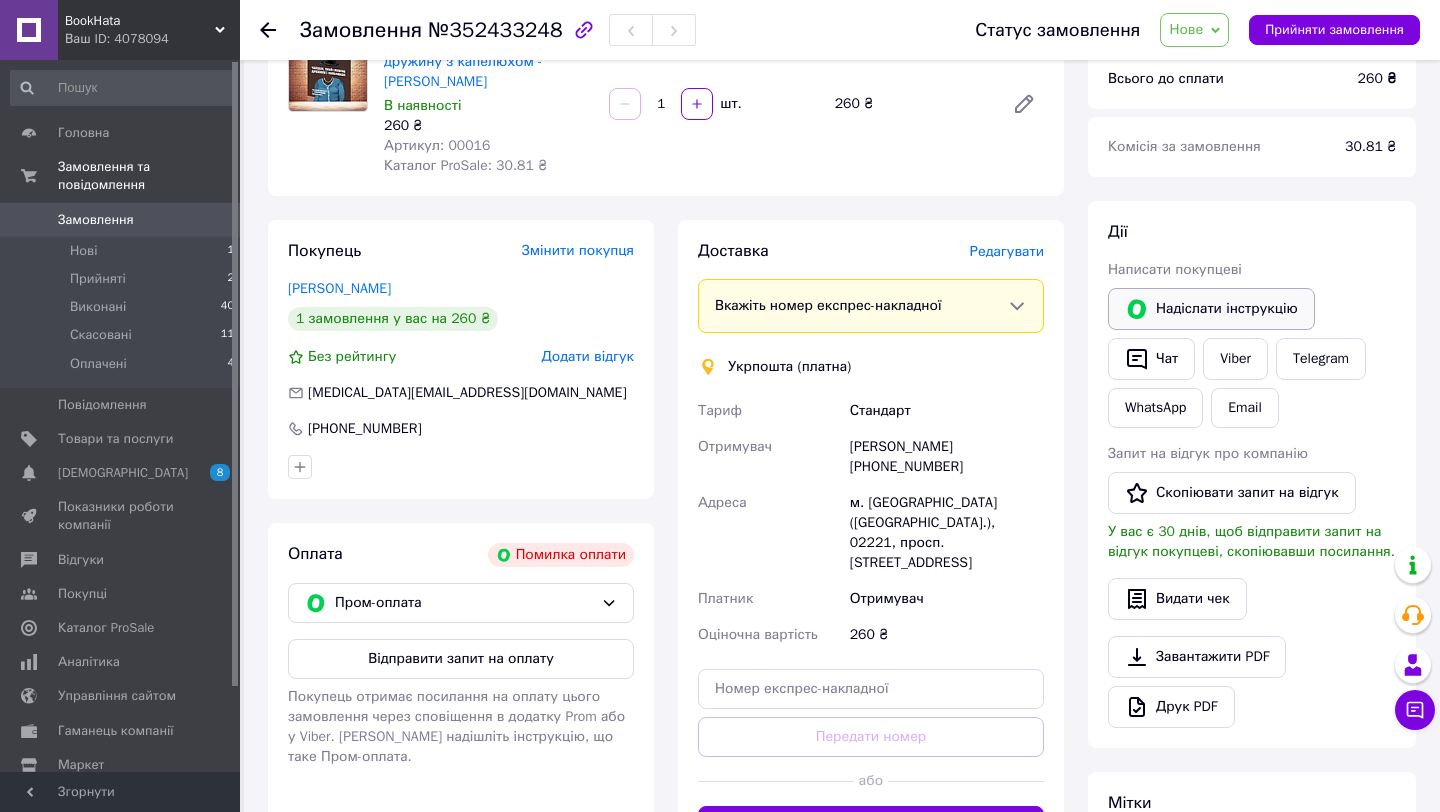 click on "Надіслати інструкцію" at bounding box center (1211, 309) 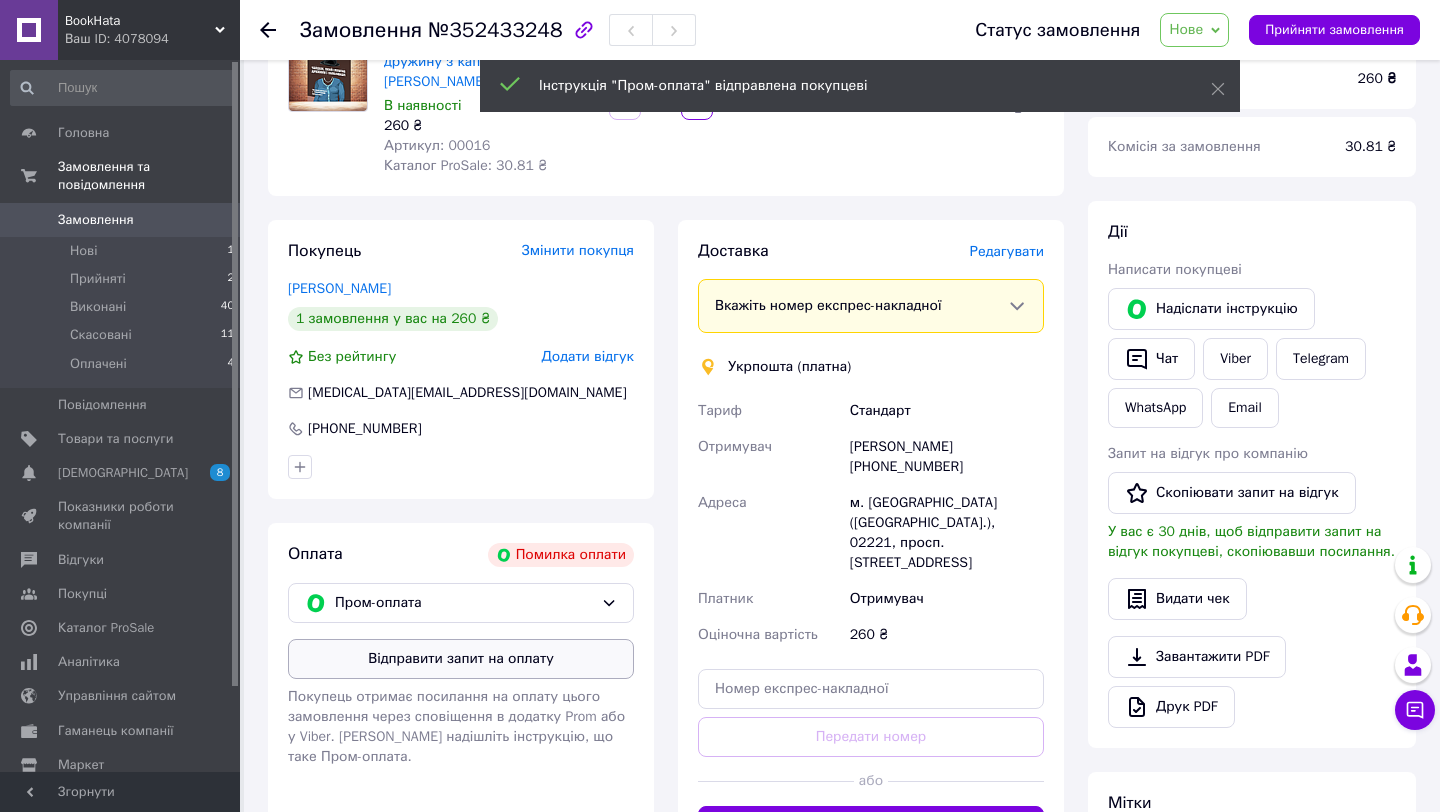 click on "Відправити запит на оплату" at bounding box center [461, 659] 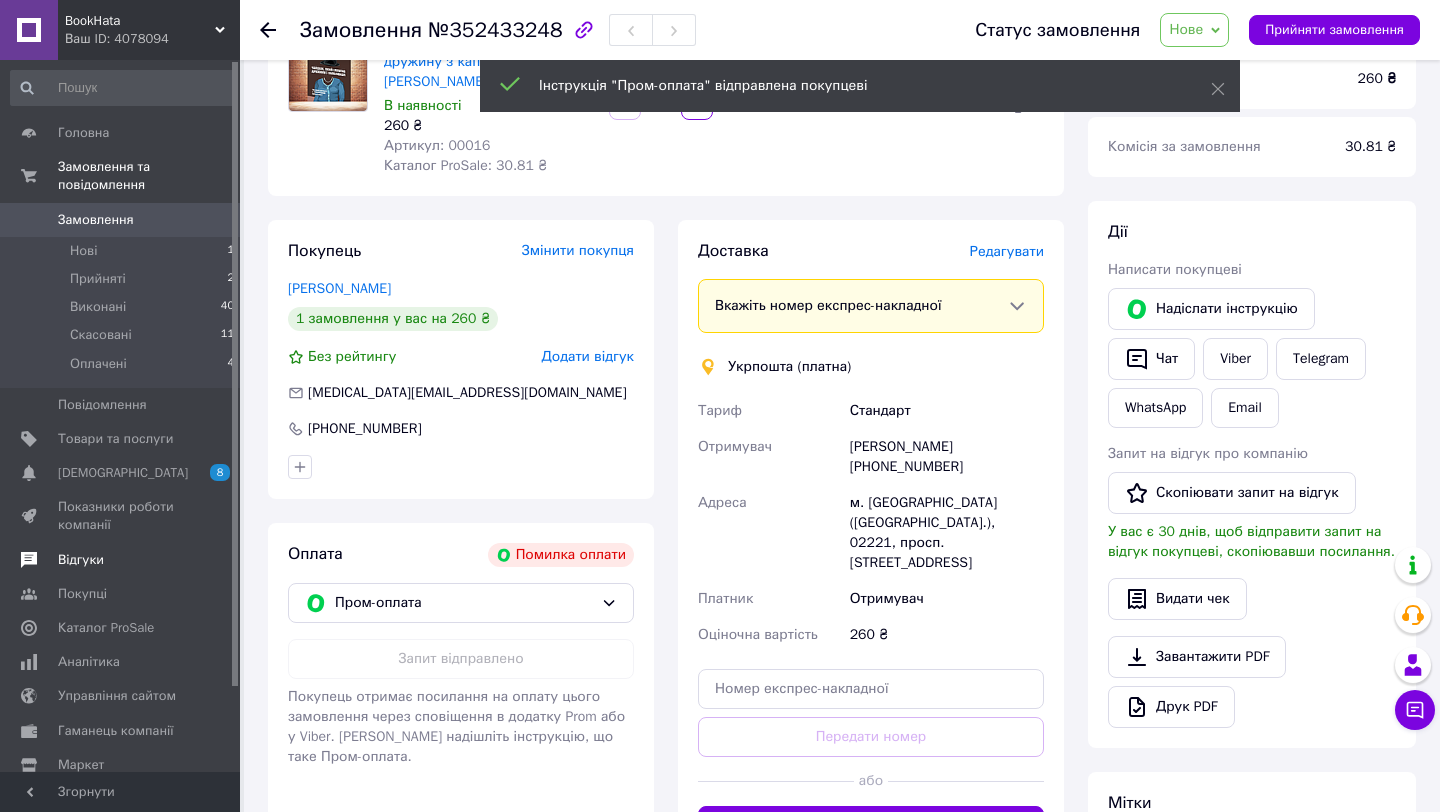 click on "Відгуки" at bounding box center (121, 560) 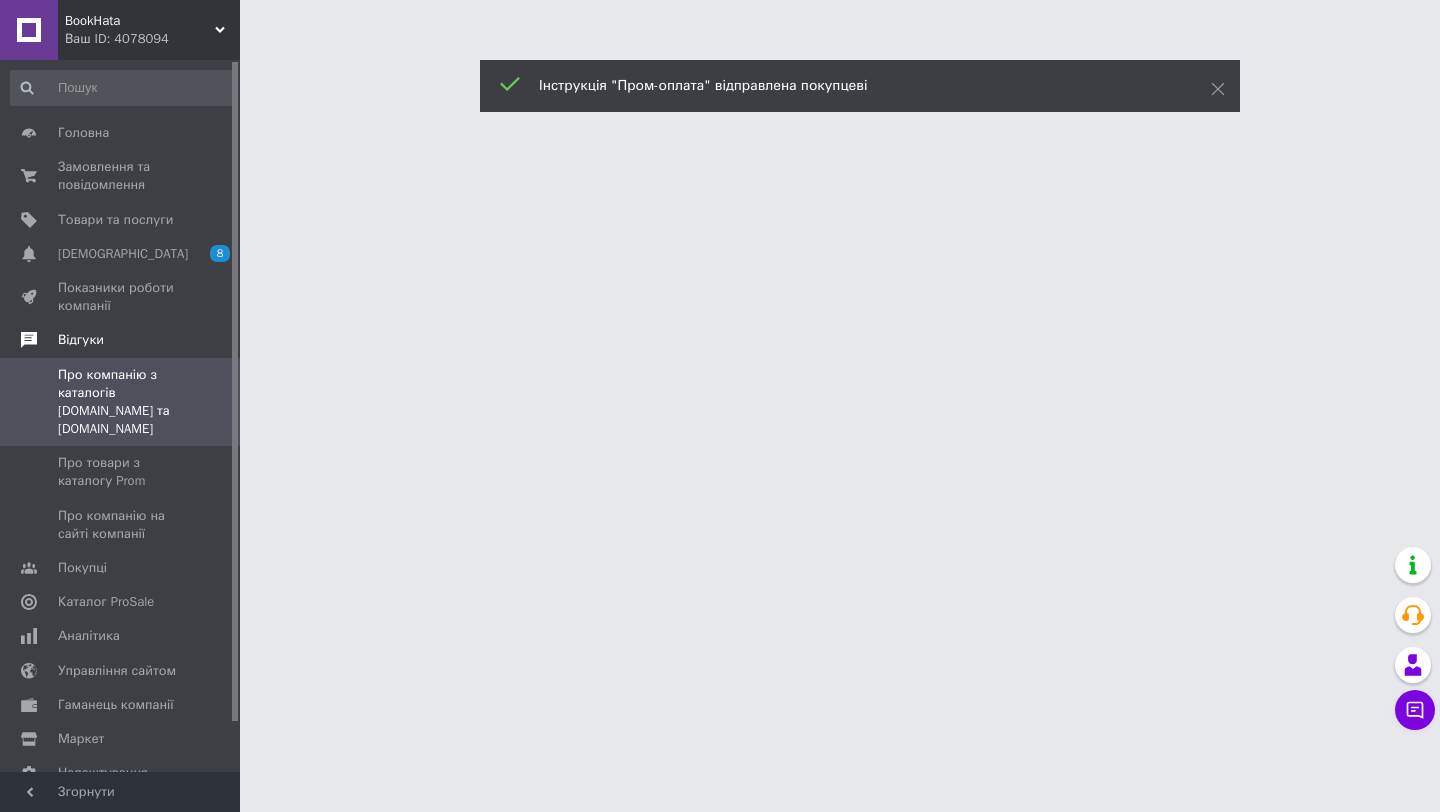 scroll, scrollTop: 0, scrollLeft: 0, axis: both 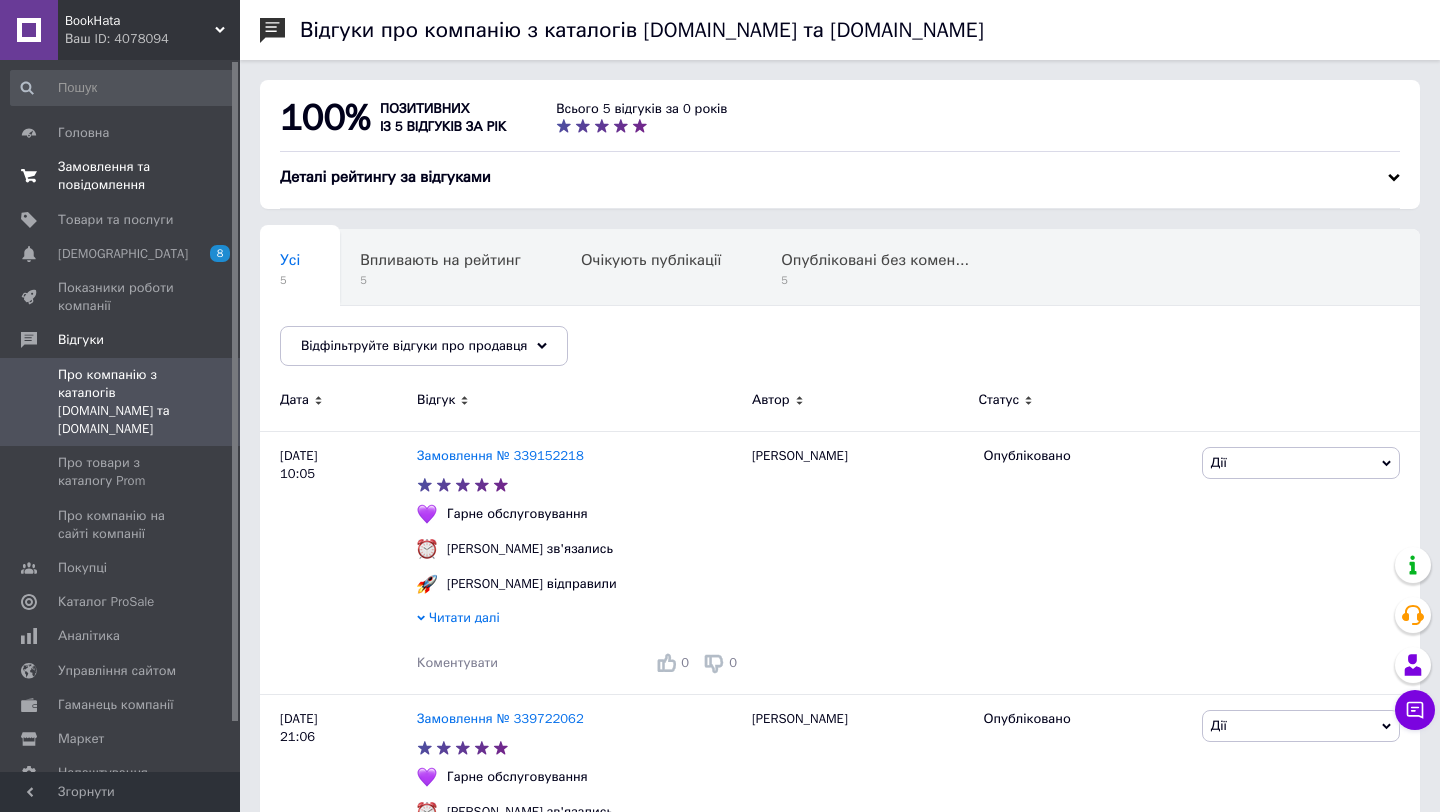 click on "Замовлення та повідомлення" at bounding box center (121, 176) 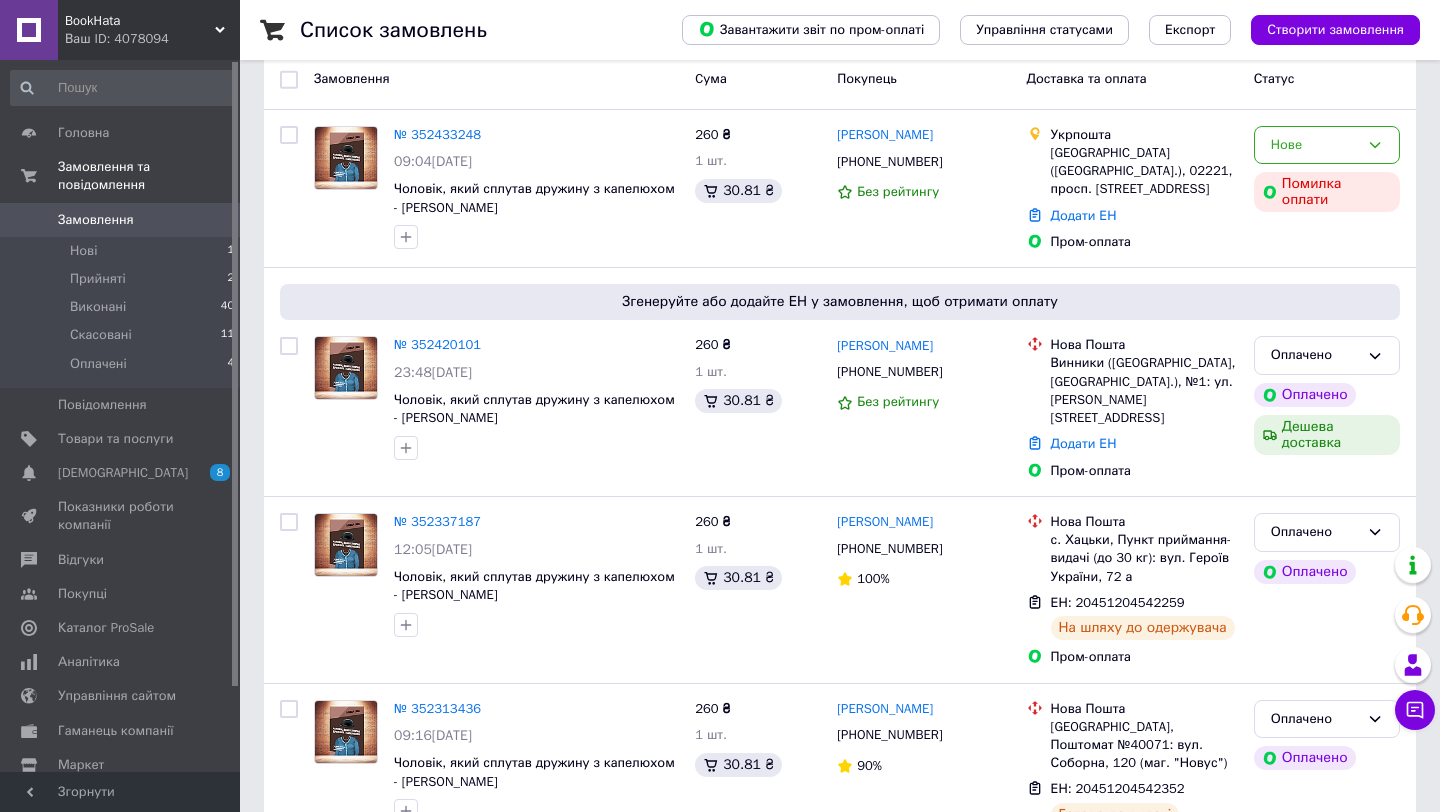 scroll, scrollTop: 300, scrollLeft: 0, axis: vertical 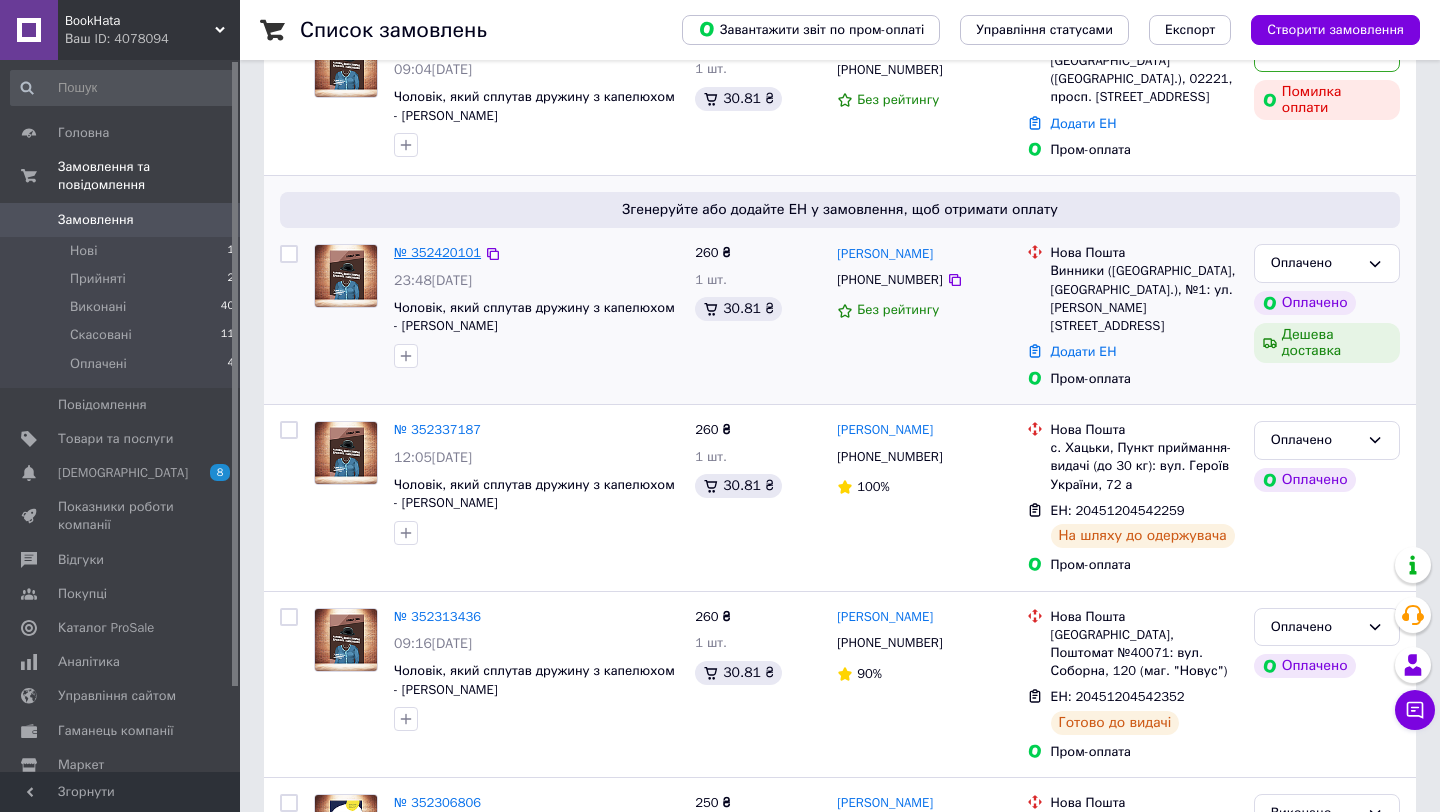 click on "№ 352420101" at bounding box center (437, 252) 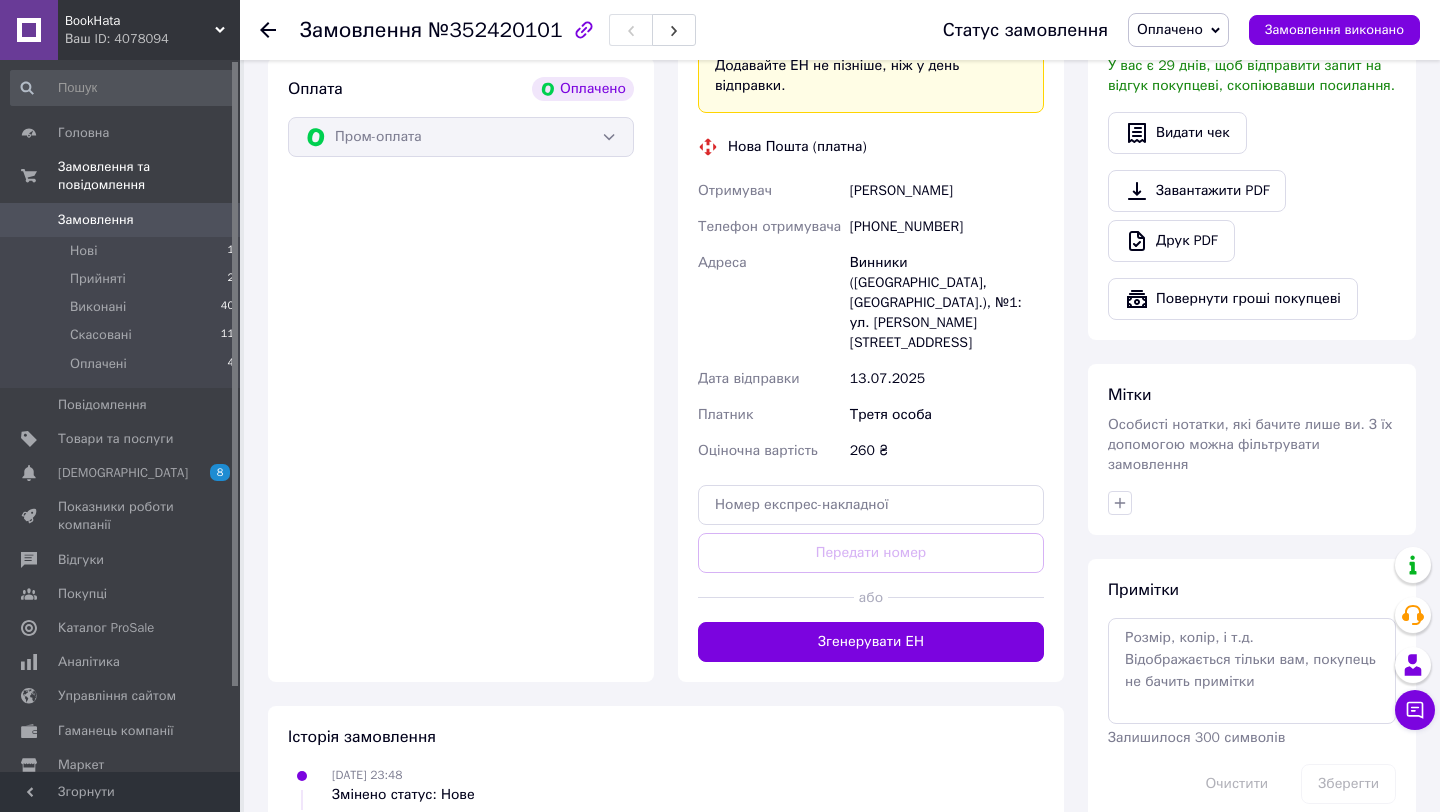 scroll, scrollTop: 1243, scrollLeft: 0, axis: vertical 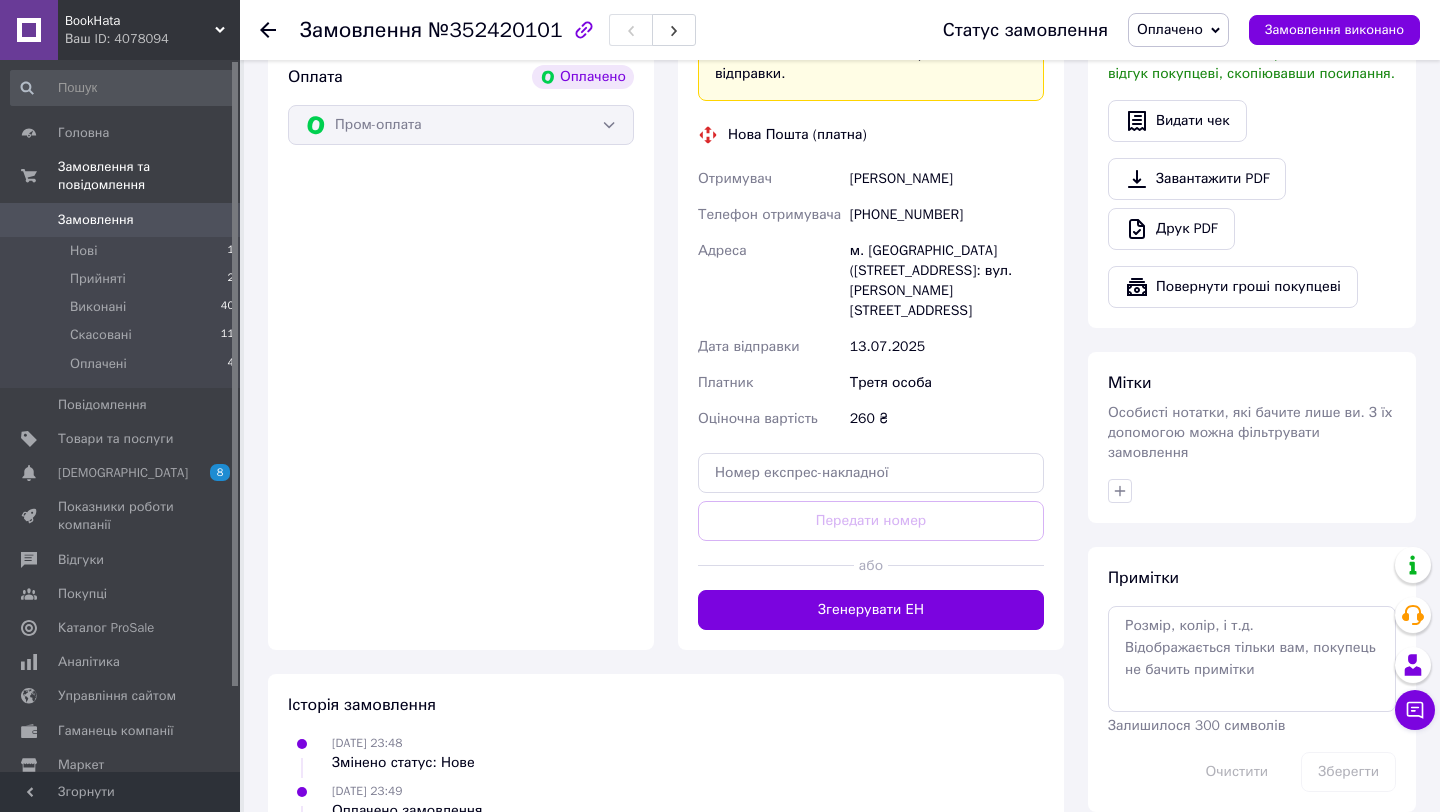 click on "Доставка Редагувати Замовлення з  Безкоштовною доставкою  для покупця. Доставку оплачують: 30 ₴  - продавець , при замовленні від  700 ₴ , коли воно отримане покупцем (списуються з Балансу); залишок — Prom . Платник зміниться на Третю особу в момент відправки. Додавайте ЕН не пізніше, ніж у день відправки. Нова Пошта (платна) Отримувач [PERSON_NAME] Телефон отримувача [PHONE_NUMBER] Адреса м. [GEOGRAPHIC_DATA] ([STREET_ADDRESS]: вул. [STREET_ADDRESS] Дата відправки [DATE] Платник Третя особа Оціночна вартість 260 ₴ Передати номер або Згенерувати ЕН Платник 260 < > <" at bounding box center [871, 214] 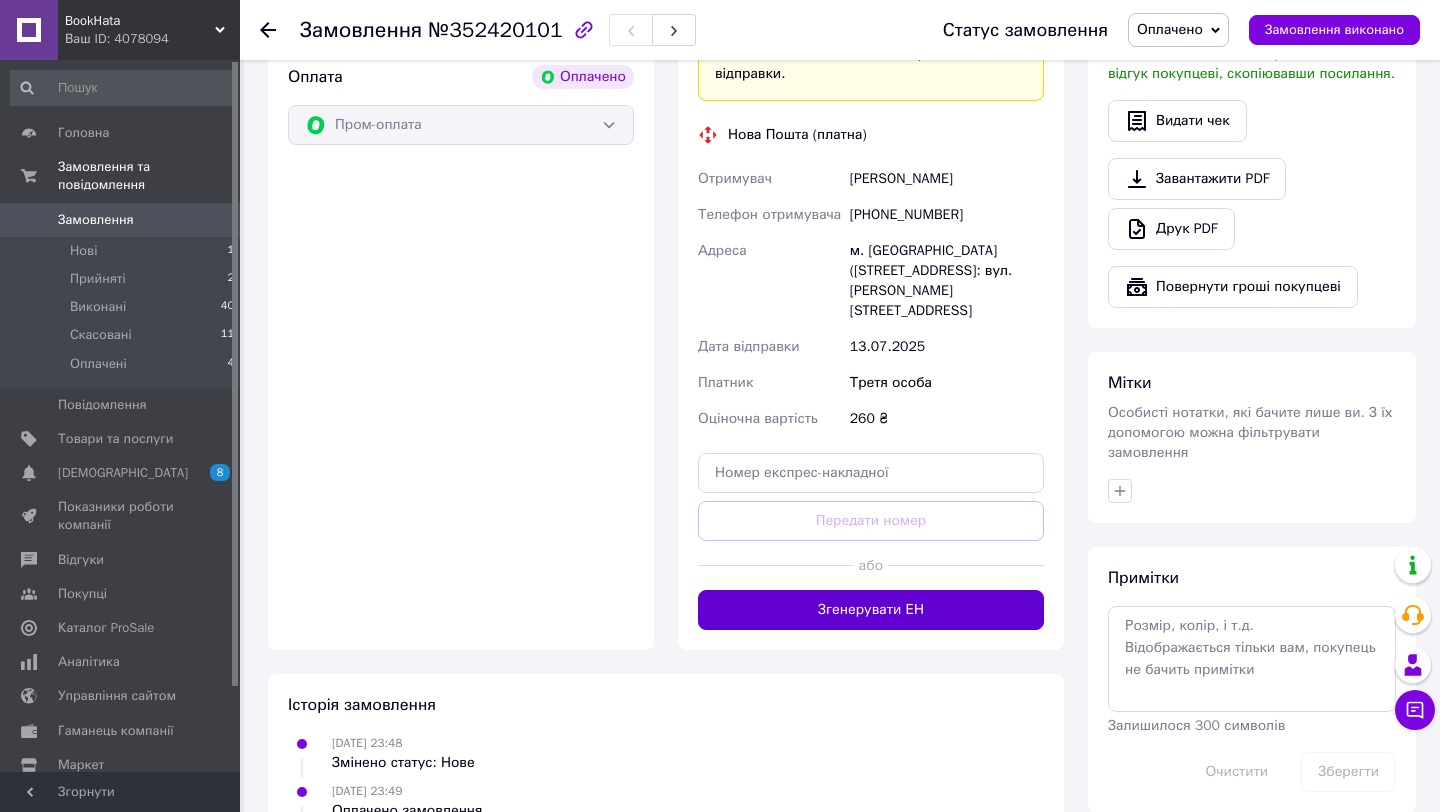 click on "Доставка Редагувати Замовлення з  Безкоштовною доставкою  для покупця. Доставку оплачують: 30 ₴  - продавець , при замовленні від  700 ₴ , коли воно отримане покупцем (списуються з Балансу); залишок — Prom . Платник зміниться на Третю особу в момент відправки. Додавайте ЕН не пізніше, ніж у день відправки. Нова Пошта (платна) Отримувач [PERSON_NAME] Телефон отримувача [PHONE_NUMBER] Адреса м. [GEOGRAPHIC_DATA] ([STREET_ADDRESS]: вул. [STREET_ADDRESS] Дата відправки [DATE] Платник Третя особа Оціночна вартість 260 ₴ Передати номер або Згенерувати ЕН Платник 260 < > <" at bounding box center (871, 214) 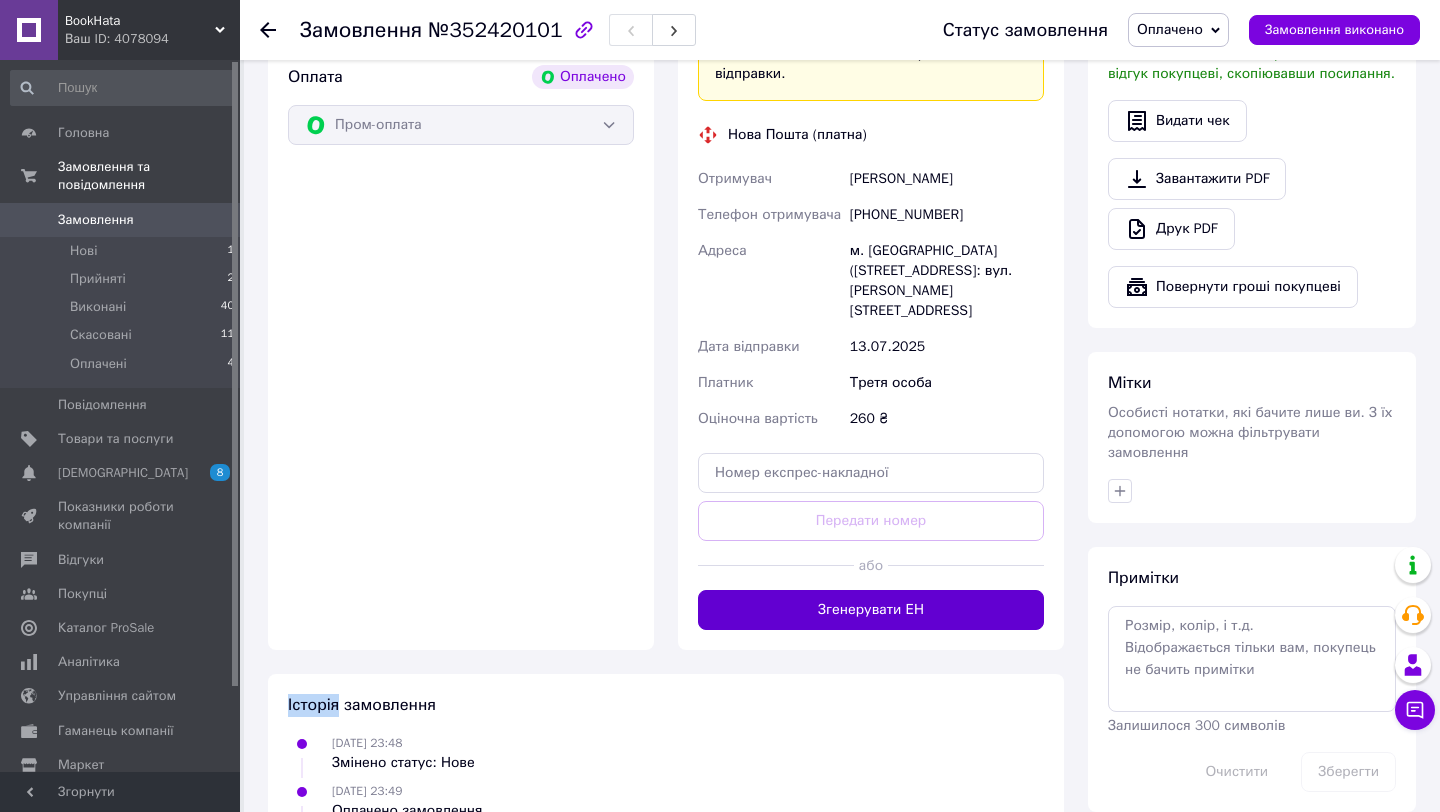 click on "Згенерувати ЕН" at bounding box center [871, 610] 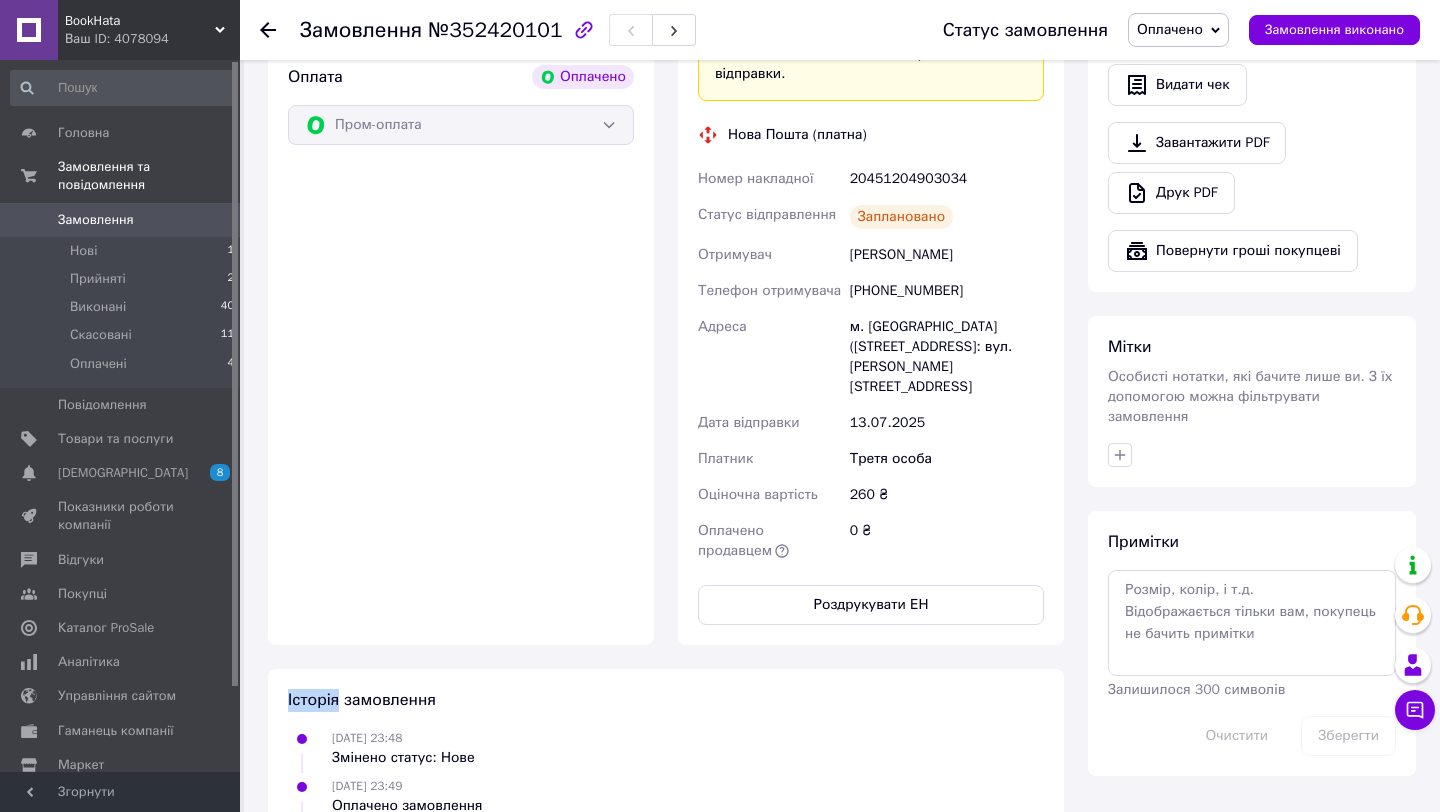 click on "0" at bounding box center [212, 220] 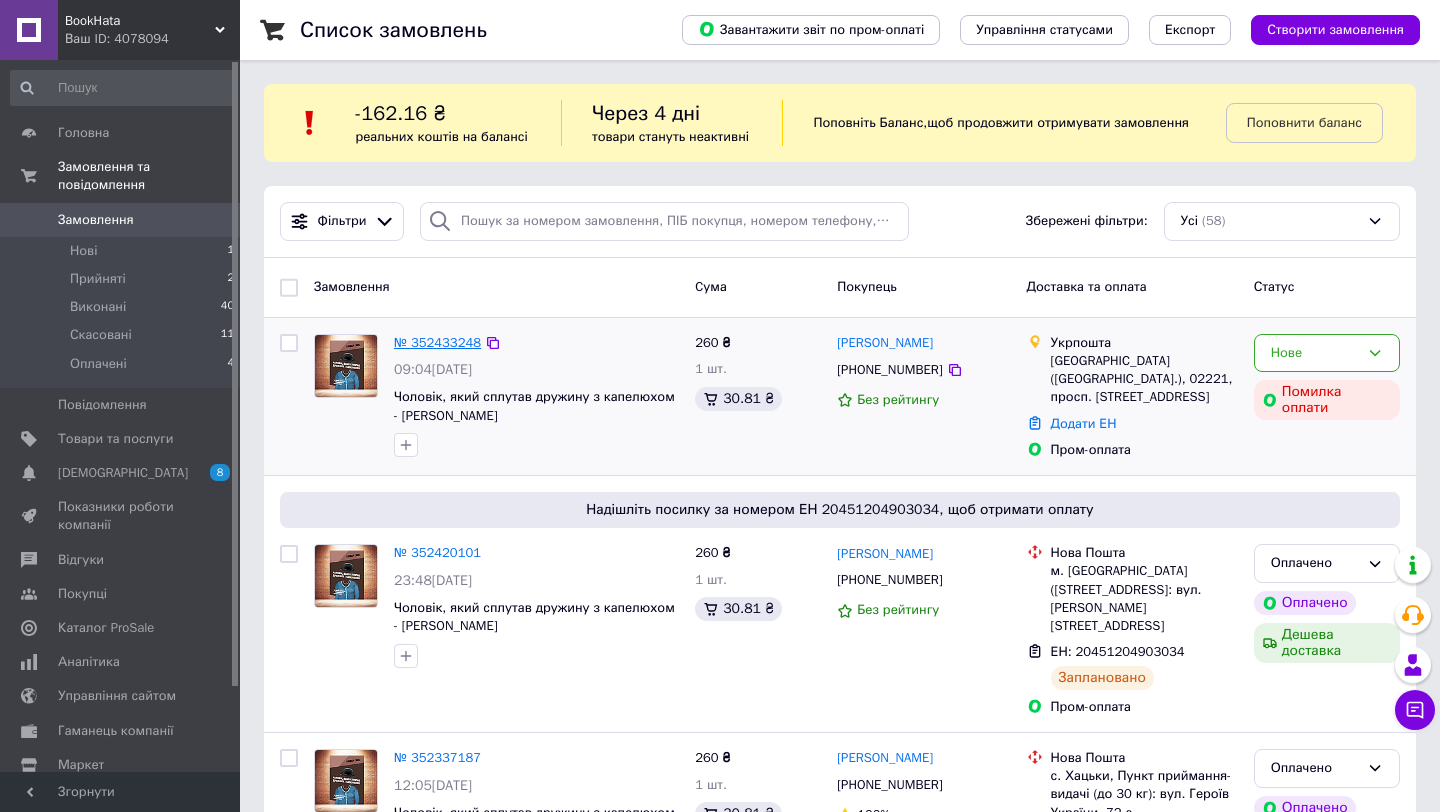 click on "№ 352433248" at bounding box center (437, 342) 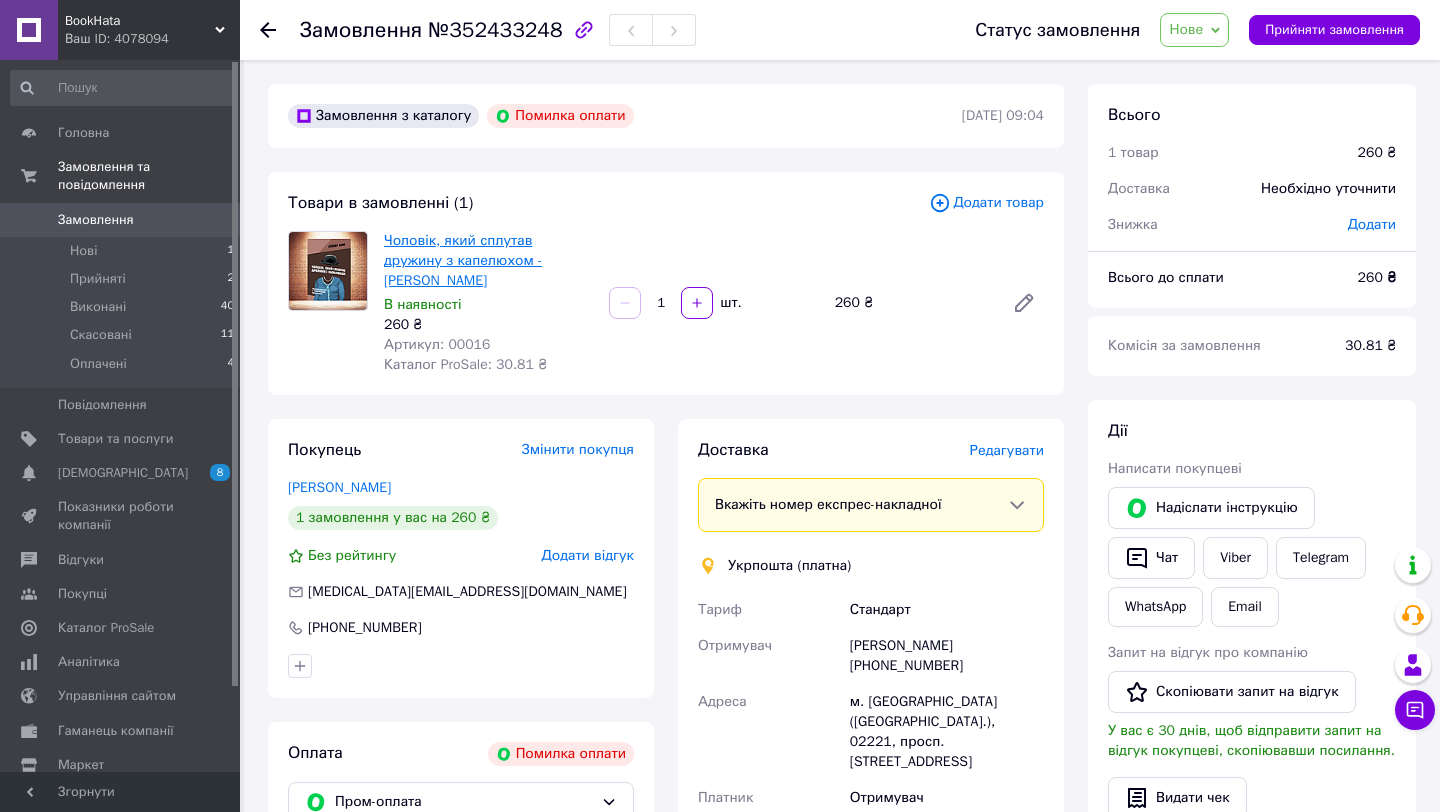 click on "Чоловік, який сплутав дружину з капелюхом - [PERSON_NAME]" at bounding box center [463, 260] 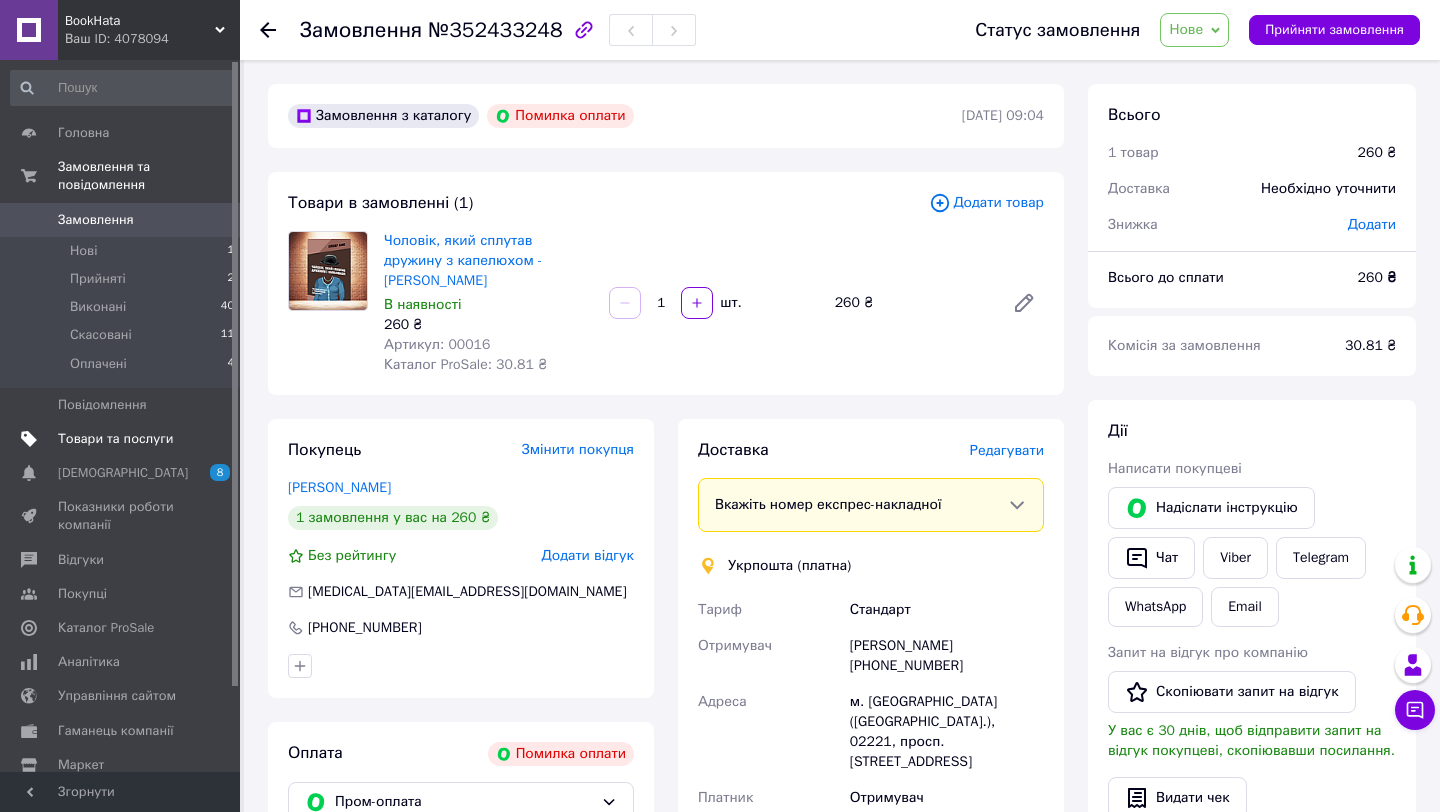 click on "Товари та послуги" at bounding box center (115, 439) 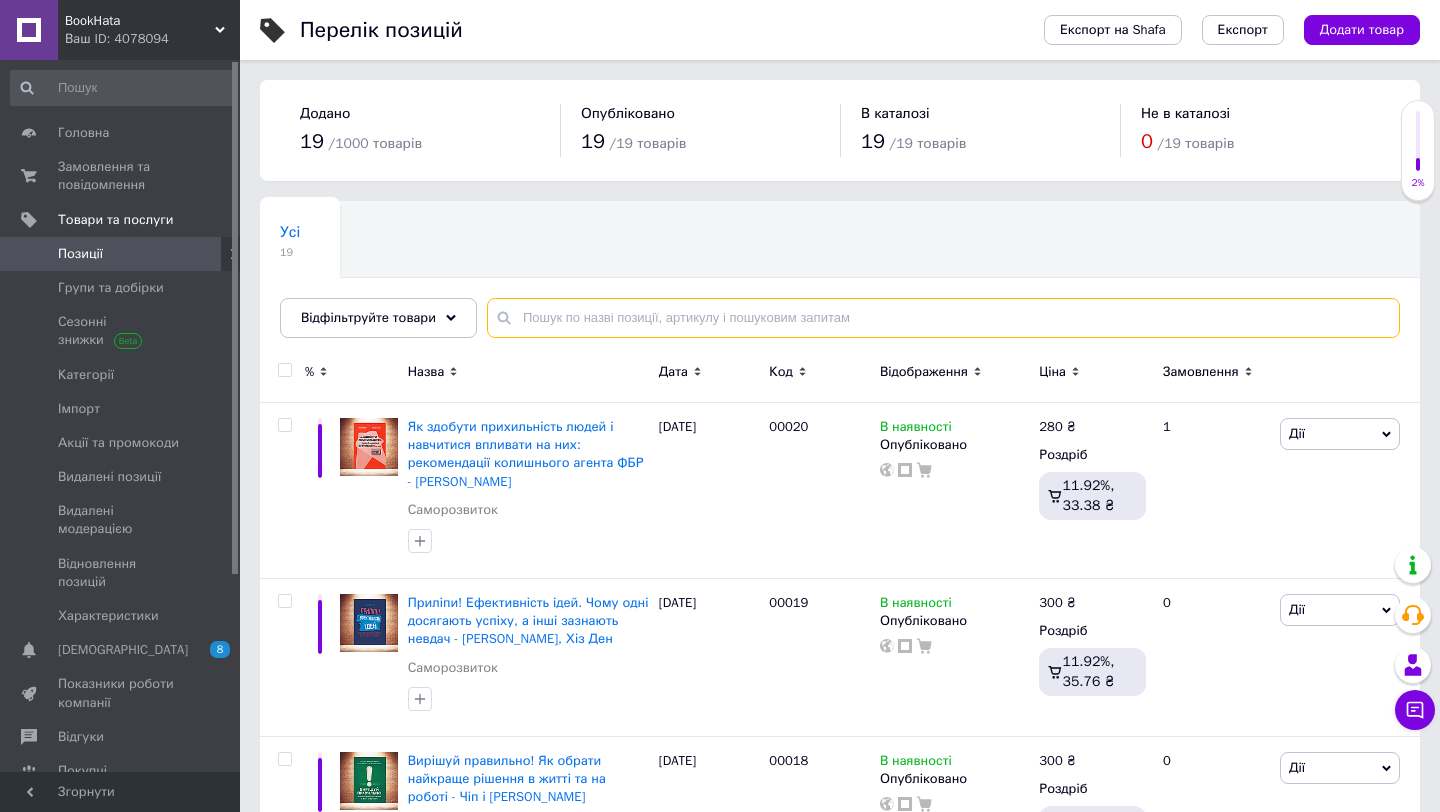 click at bounding box center [943, 318] 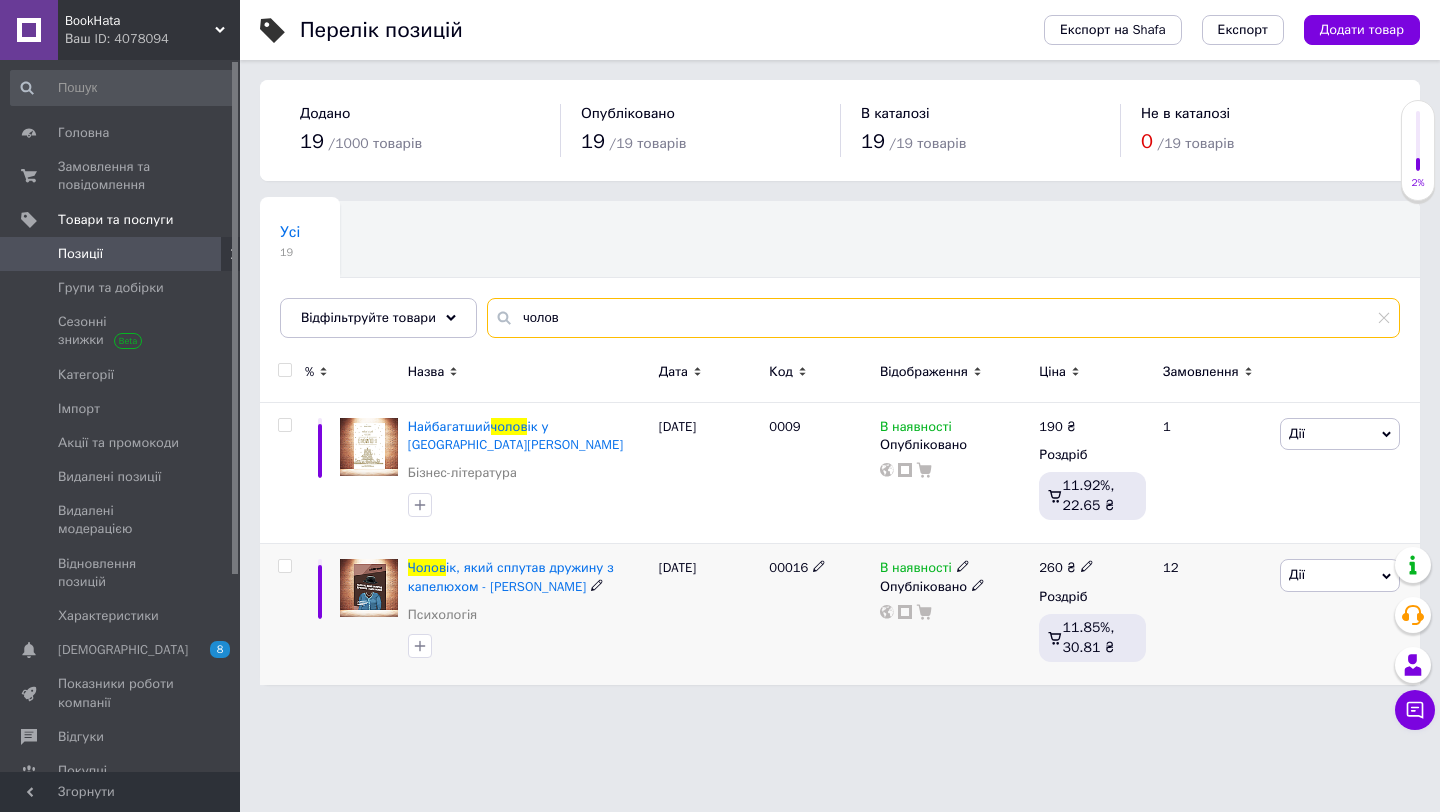 type on "чолов" 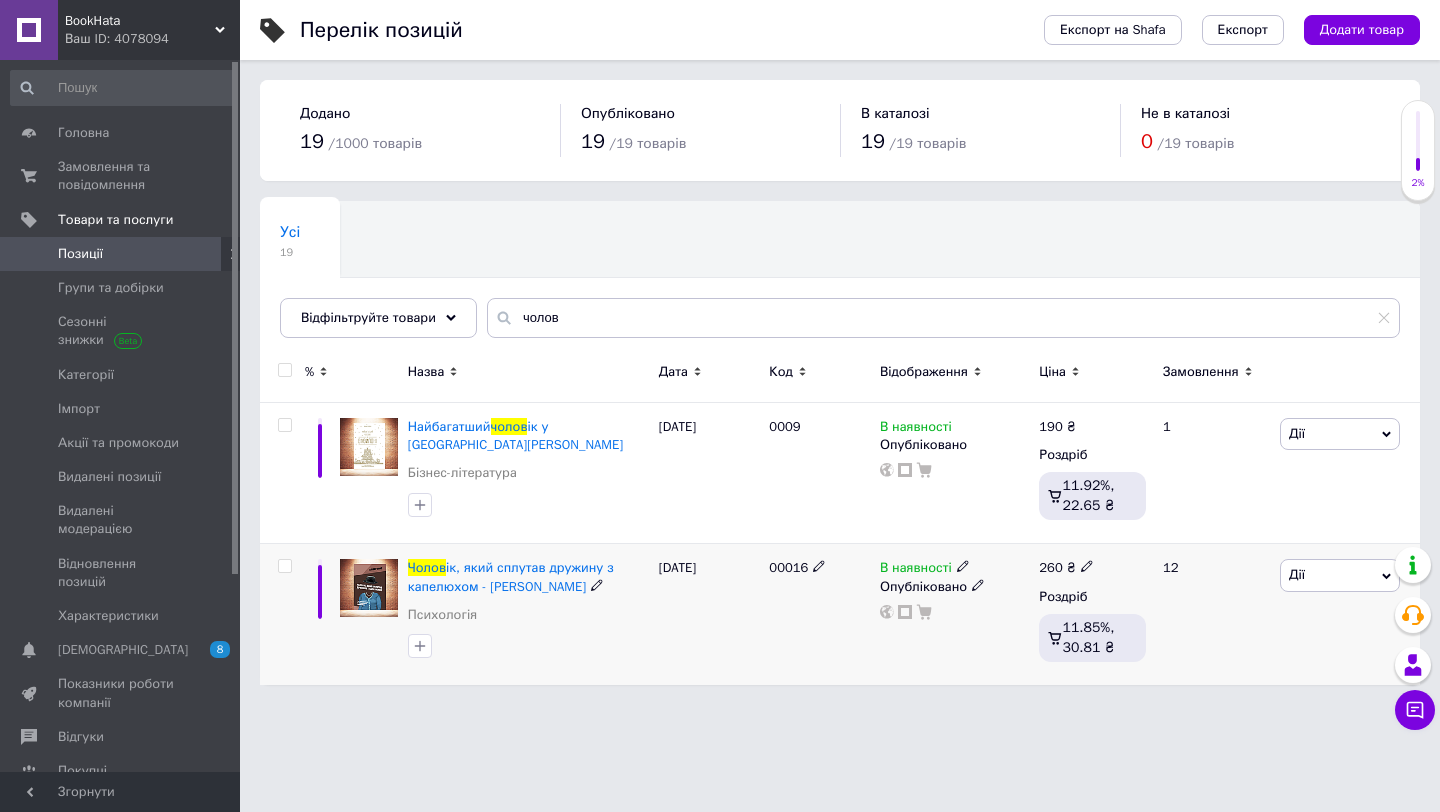 click 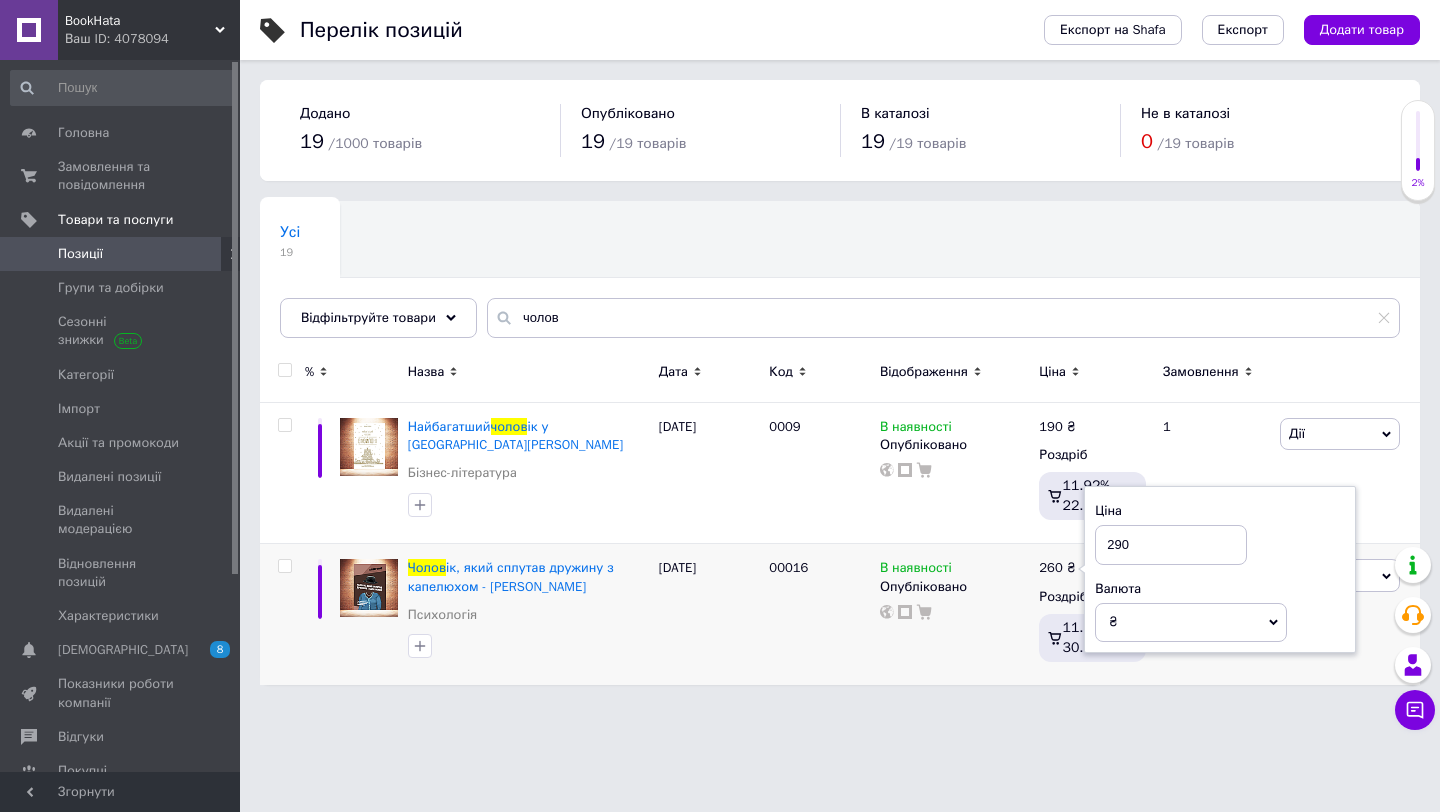 type on "290" 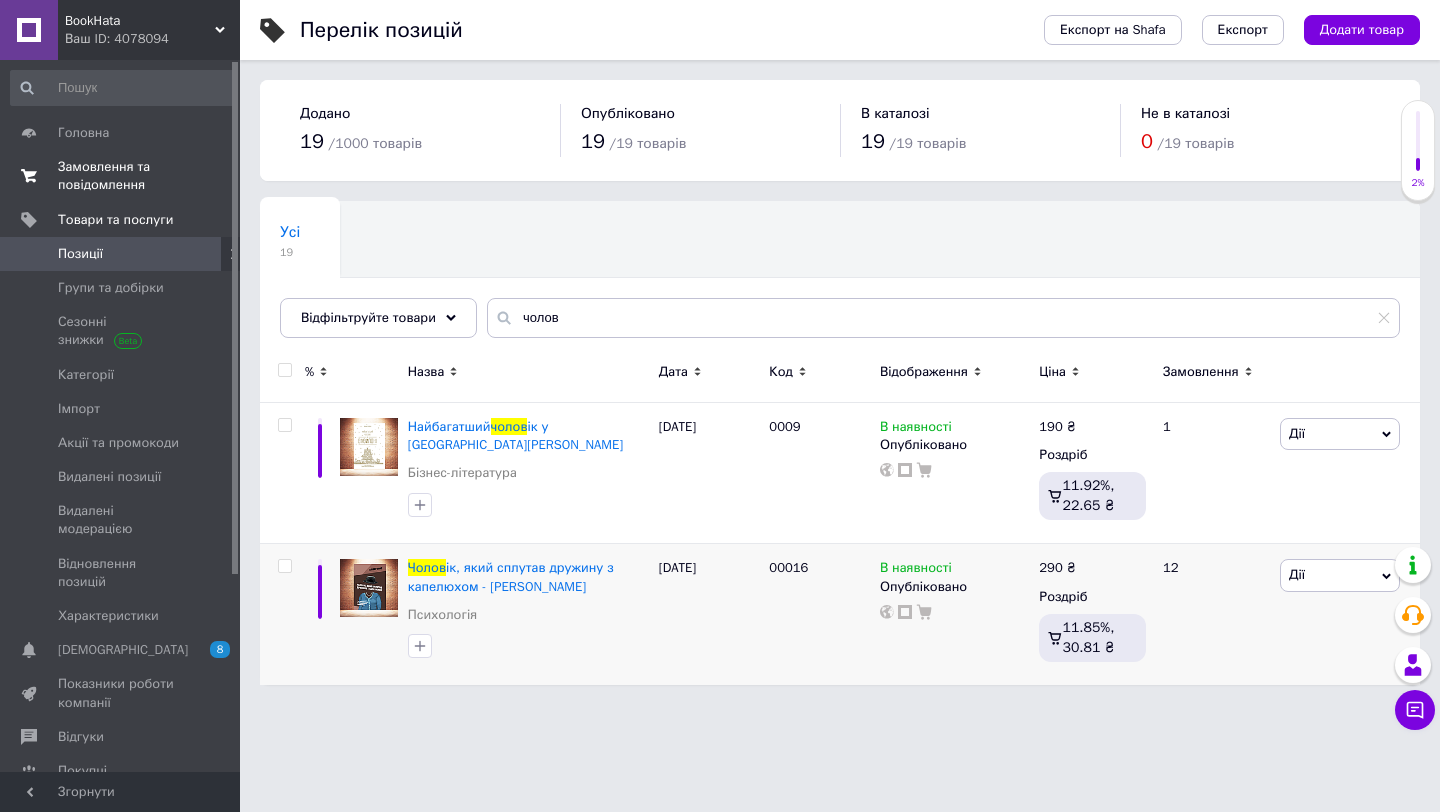 click on "Замовлення та повідомлення" at bounding box center (121, 176) 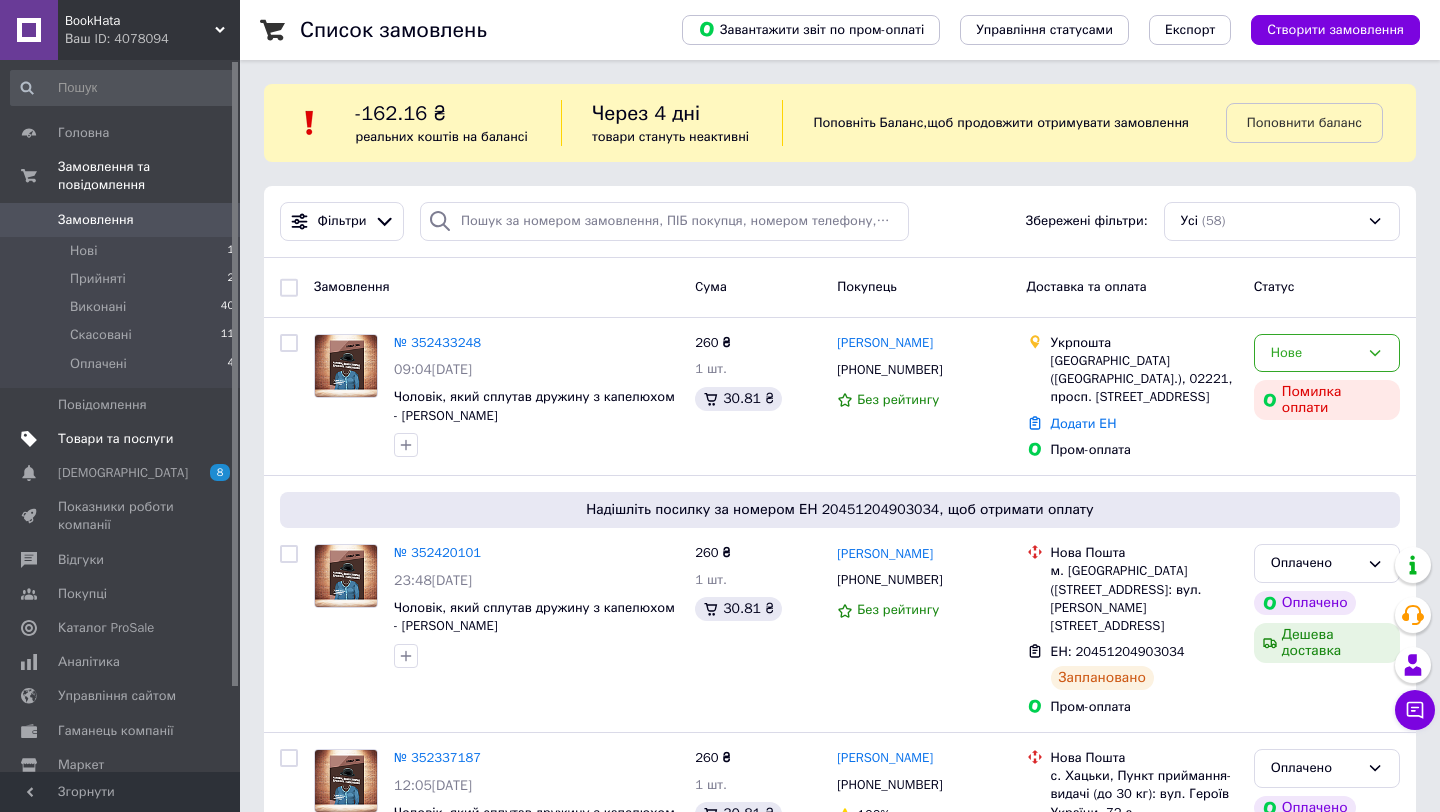 click on "Товари та послуги" at bounding box center [115, 439] 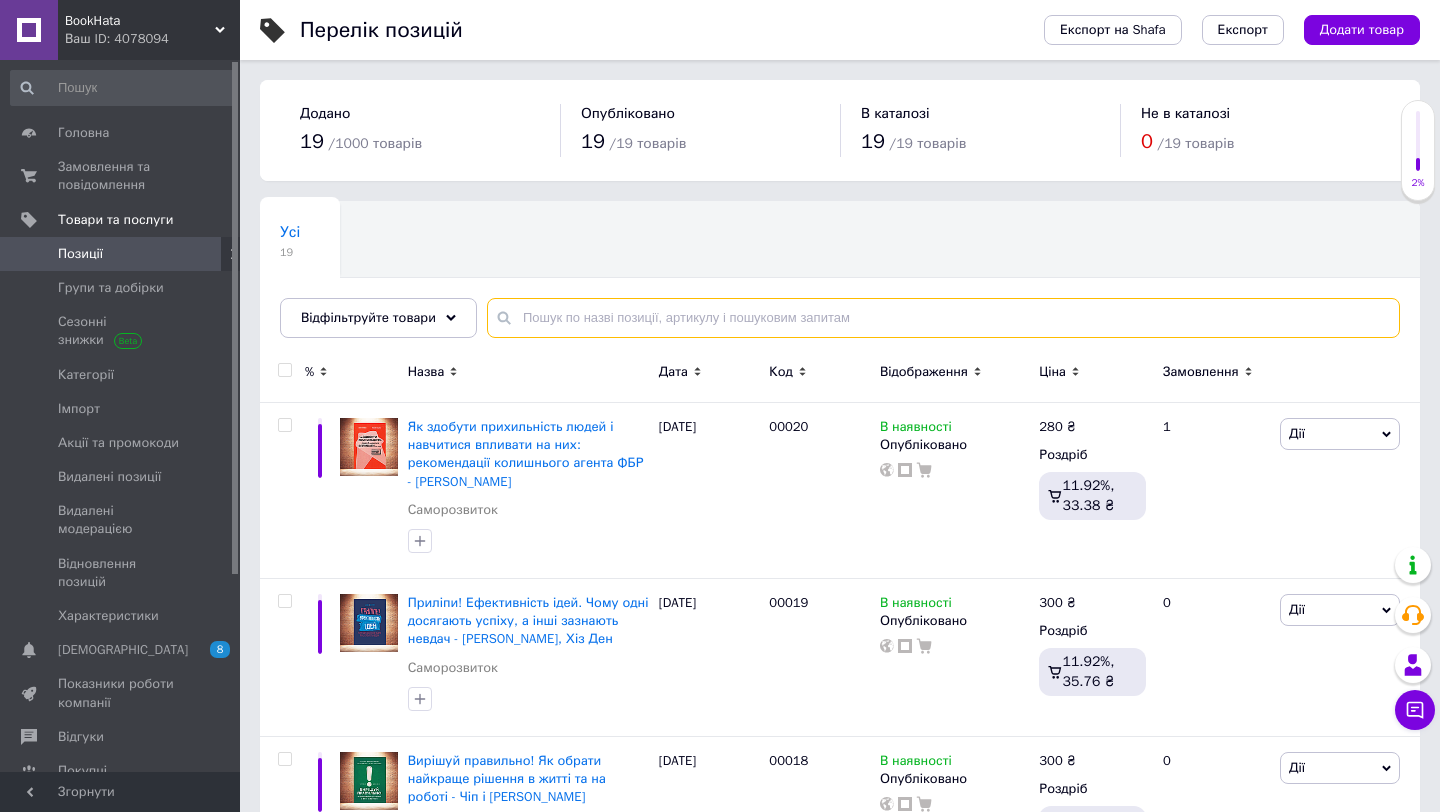 click at bounding box center (943, 318) 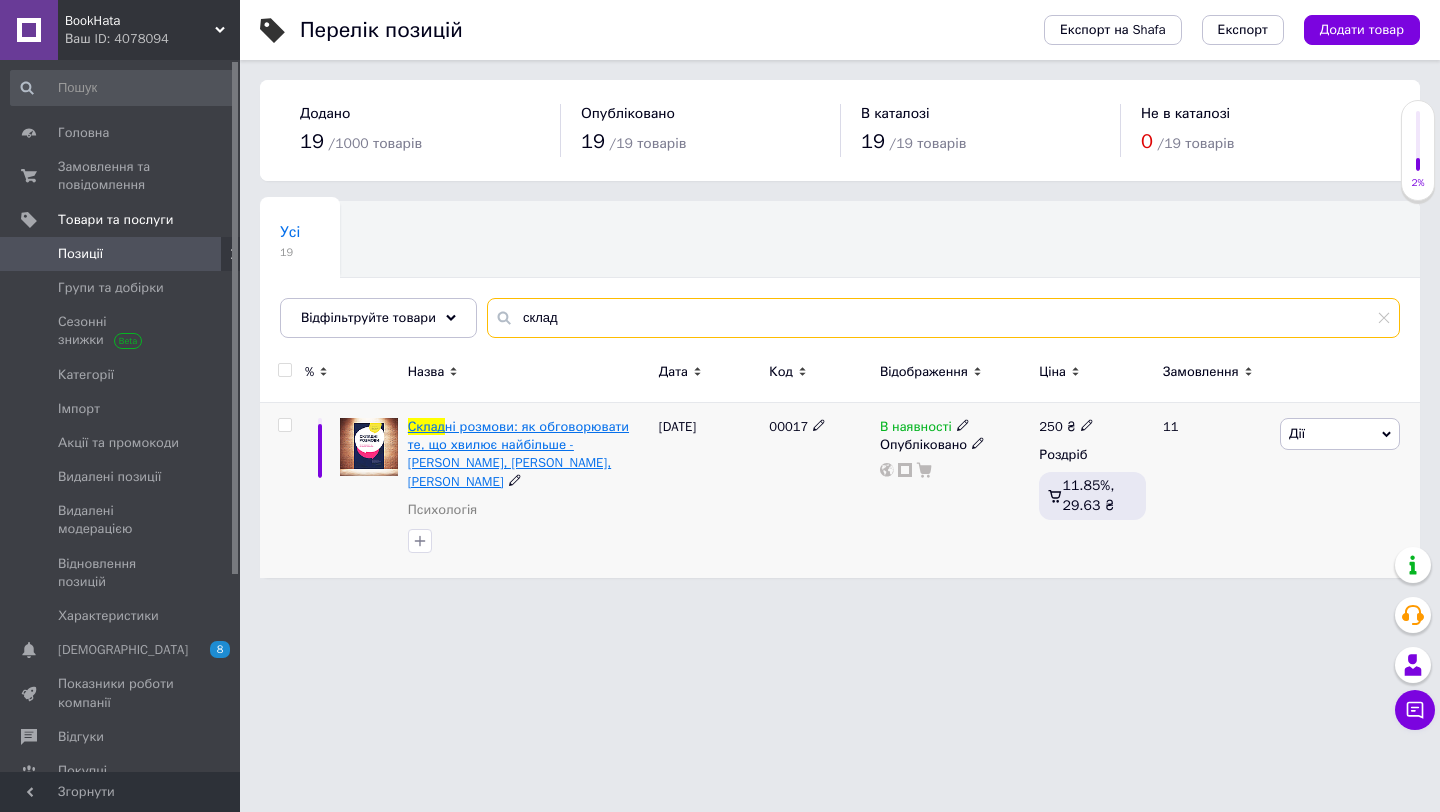 type on "склад" 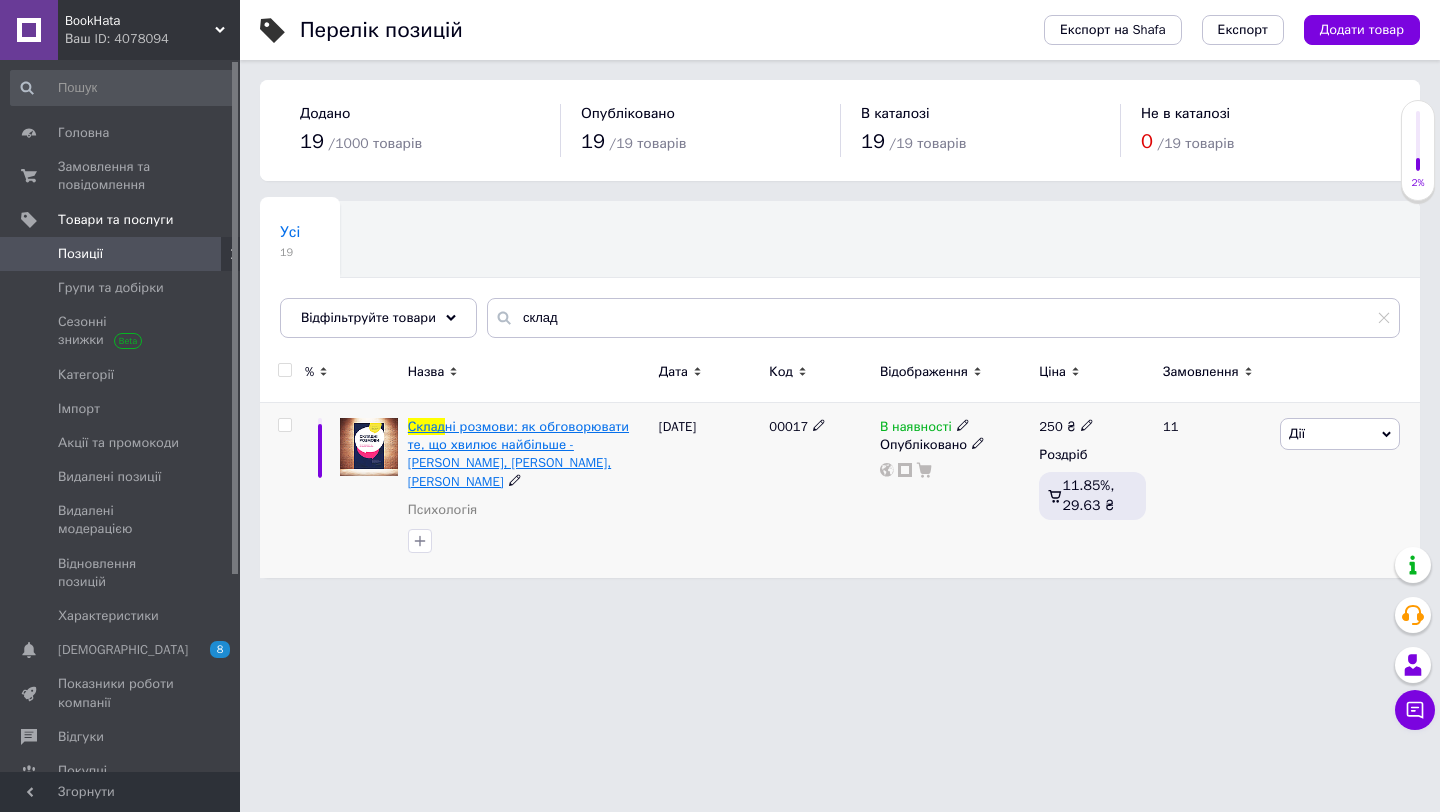 click on "ні розмови: як обговорювати те, що хвилює найбільше - [PERSON_NAME], [PERSON_NAME], [PERSON_NAME]" at bounding box center (518, 454) 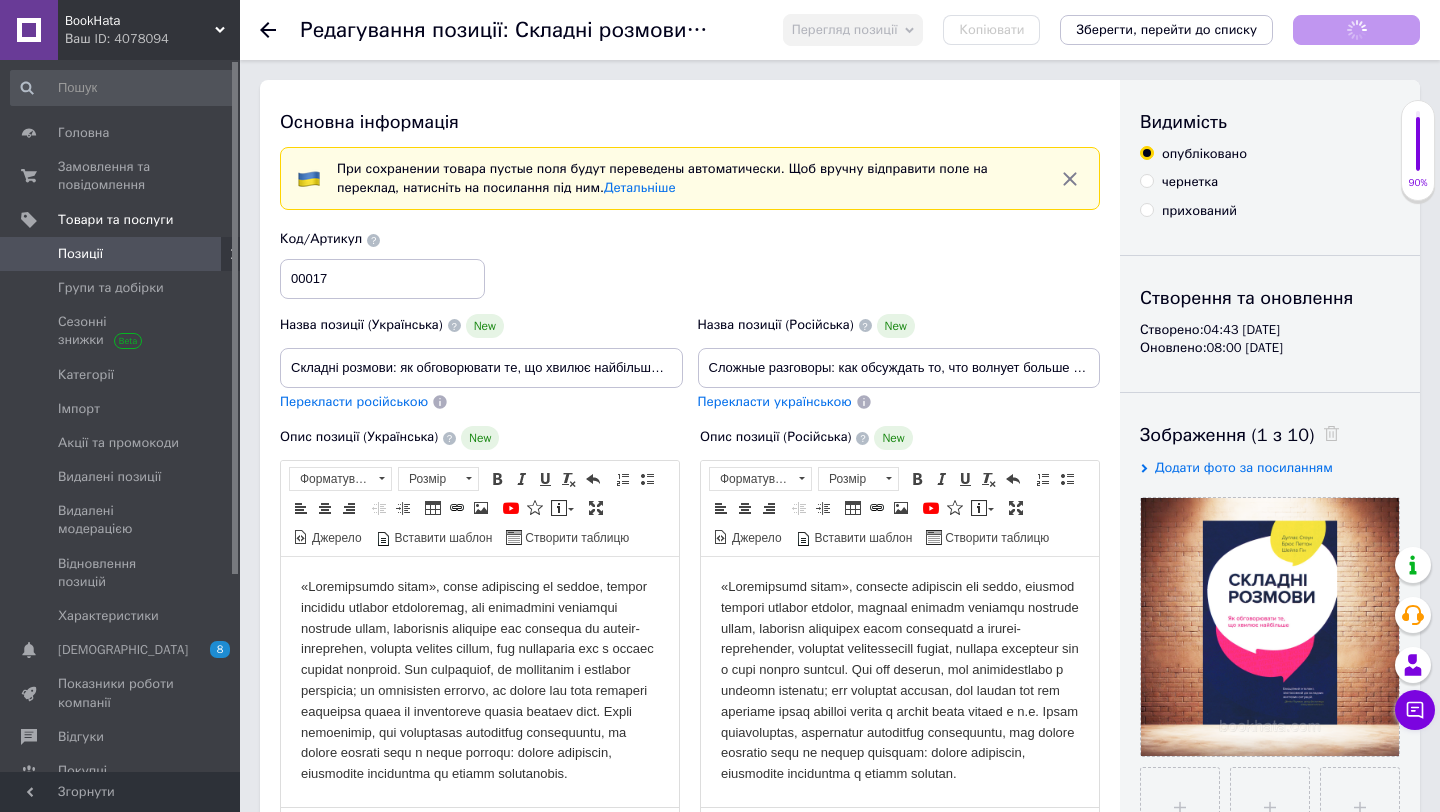 scroll, scrollTop: 0, scrollLeft: 0, axis: both 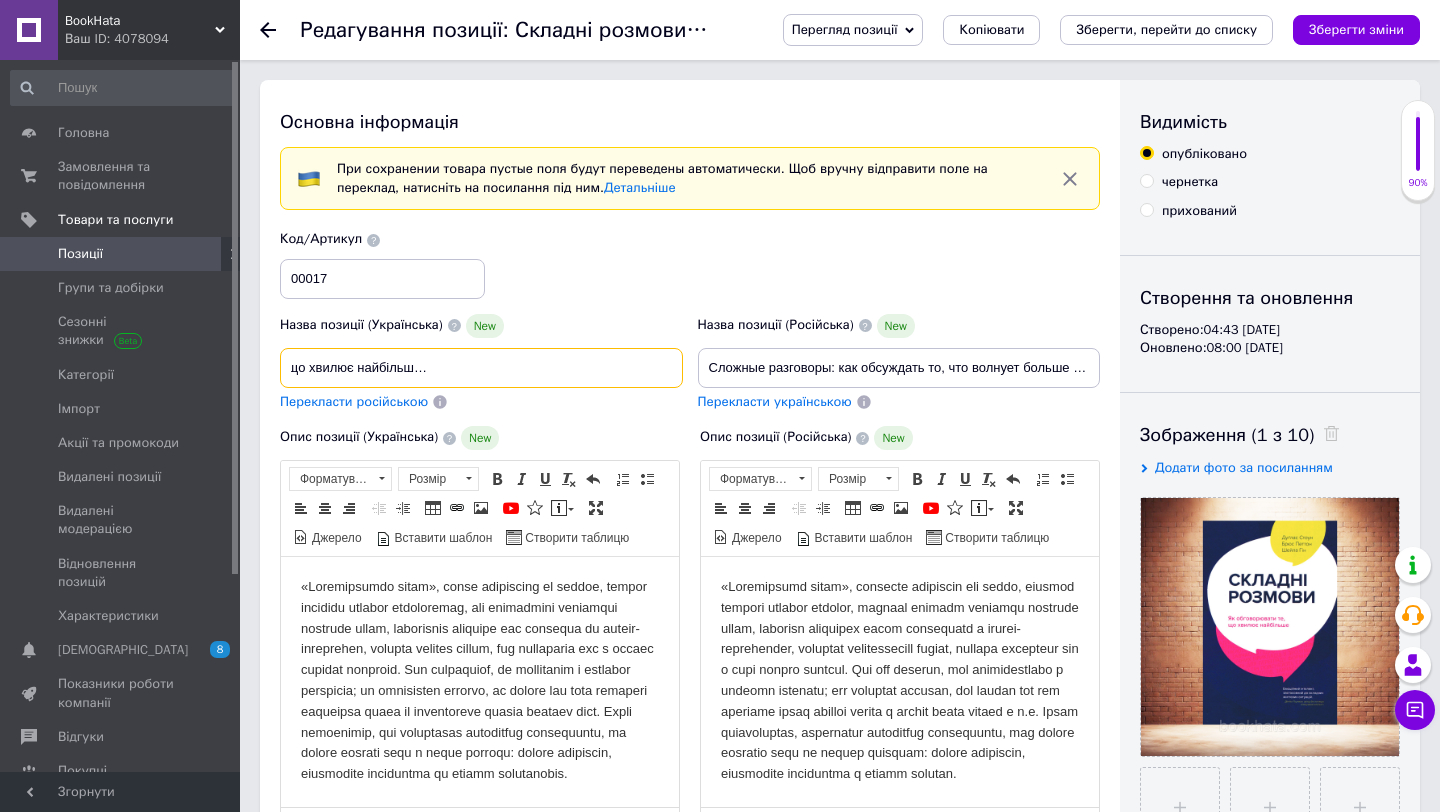 drag, startPoint x: 288, startPoint y: 366, endPoint x: 704, endPoint y: 378, distance: 416.17303 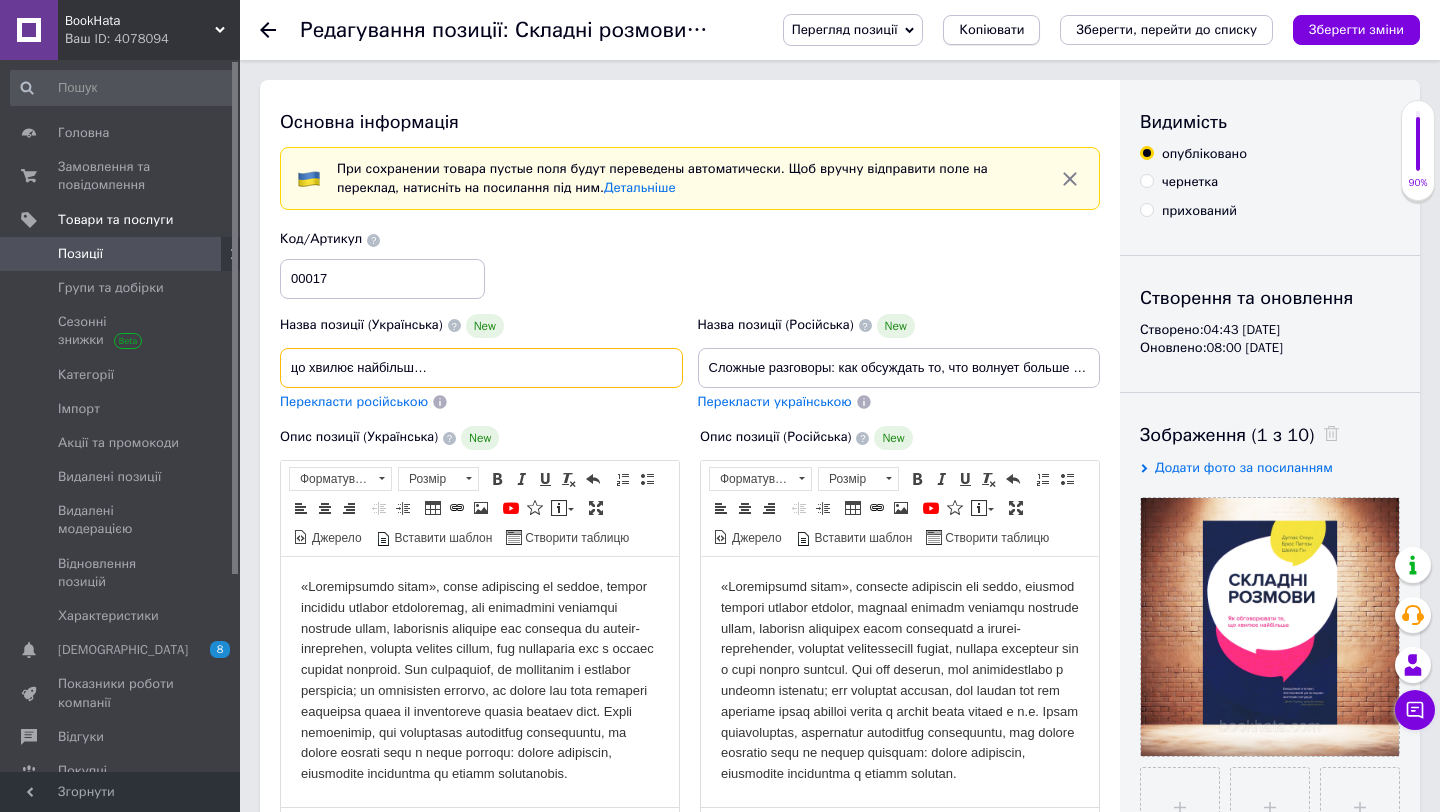 scroll, scrollTop: 0, scrollLeft: 0, axis: both 